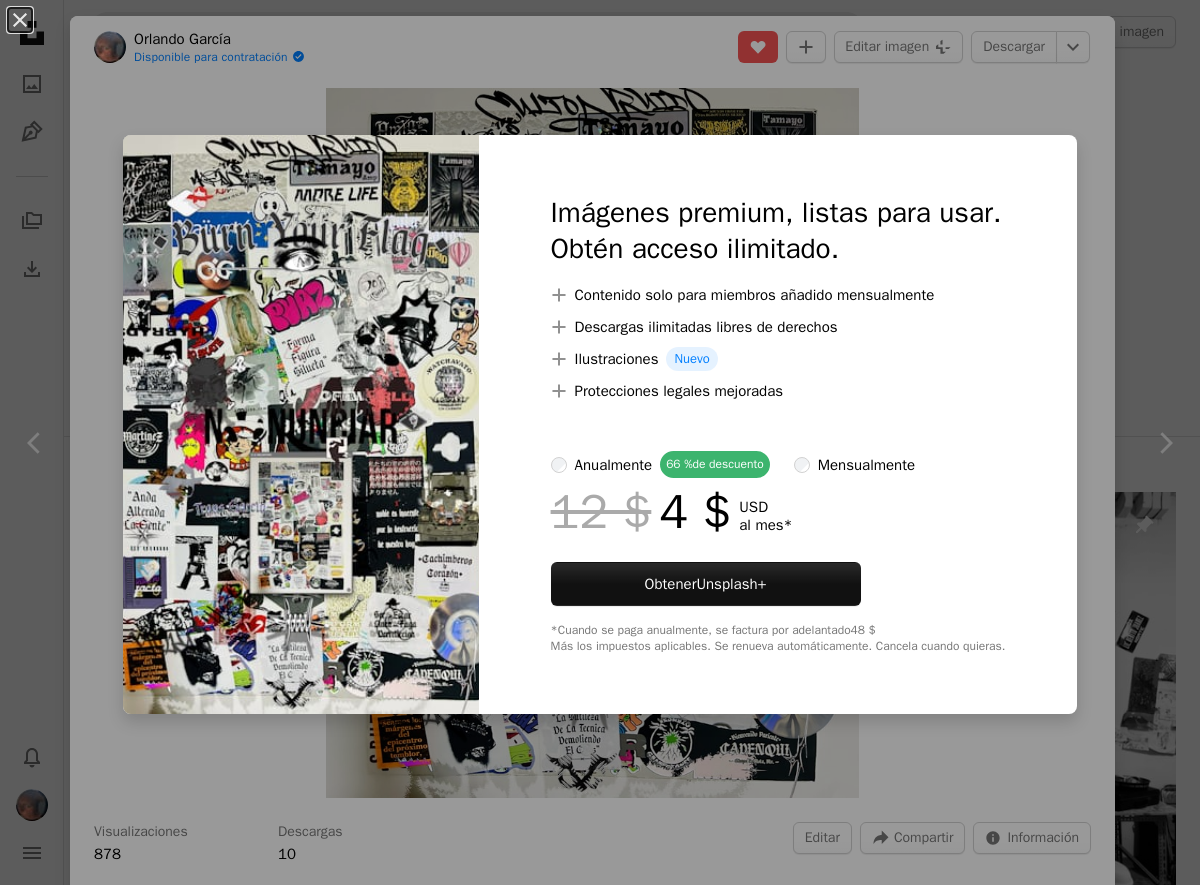 scroll, scrollTop: 280, scrollLeft: 0, axis: vertical 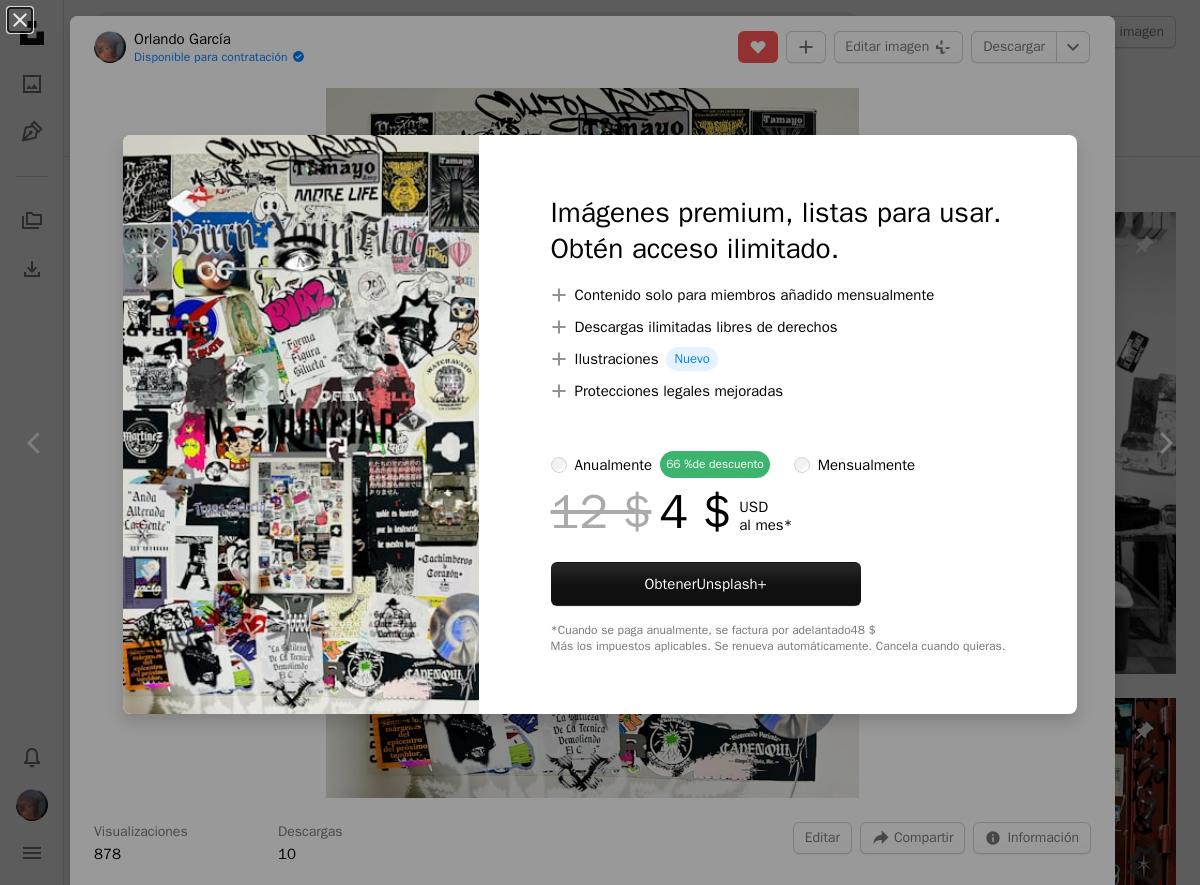 click on "An X shape Imágenes premium, listas para usar. Obtén acceso ilimitado. A plus sign Contenido solo para miembros añadido mensualmente A plus sign Descargas ilimitadas libres de derechos A plus sign Ilustraciones  Nuevo A plus sign Protecciones legales mejoradas anualmente 66 %  de descuento mensualmente 12 $   4 $ USD al mes * Obtener  Unsplash+ *Cuando se paga anualmente, se factura por adelantado  48 $ Más los impuestos aplicables. Se renueva automáticamente. Cancela cuando quieras." at bounding box center (600, 442) 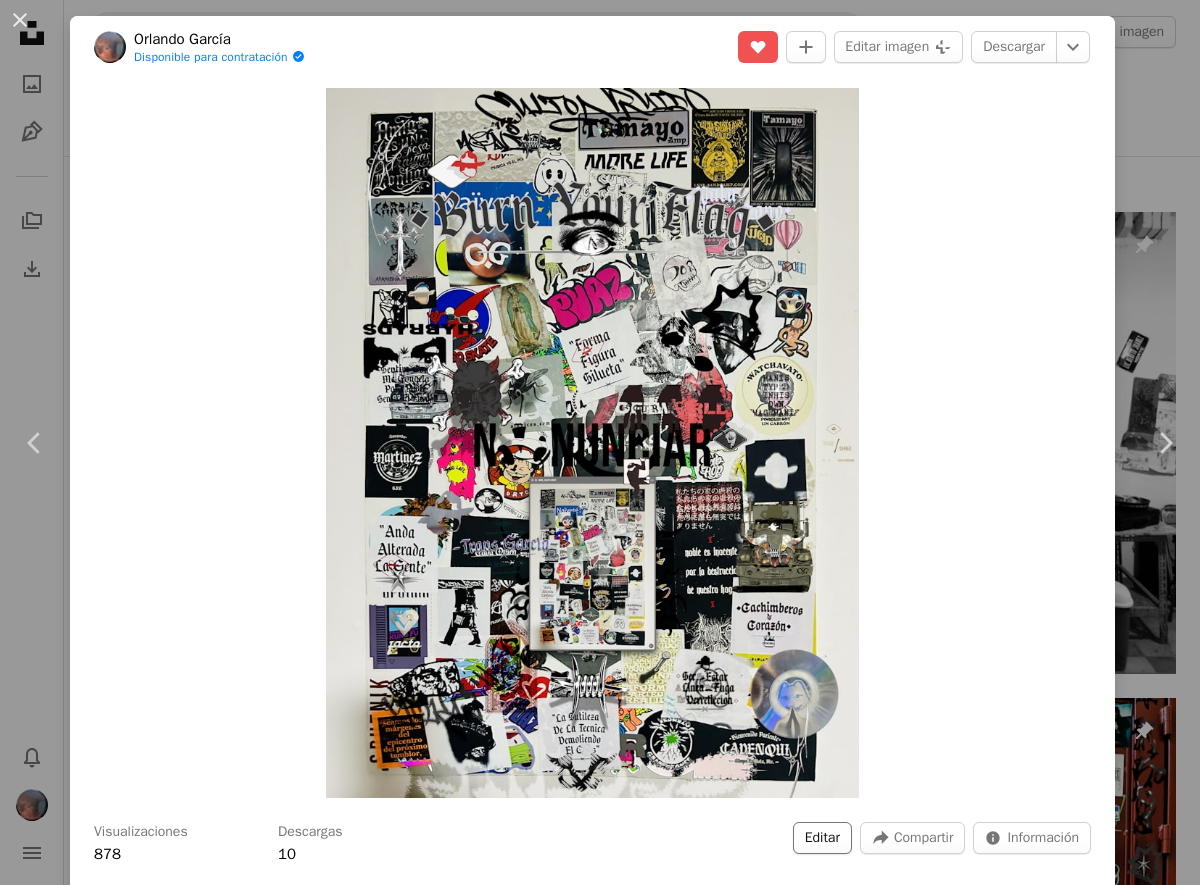 click on "Editar" at bounding box center [822, 838] 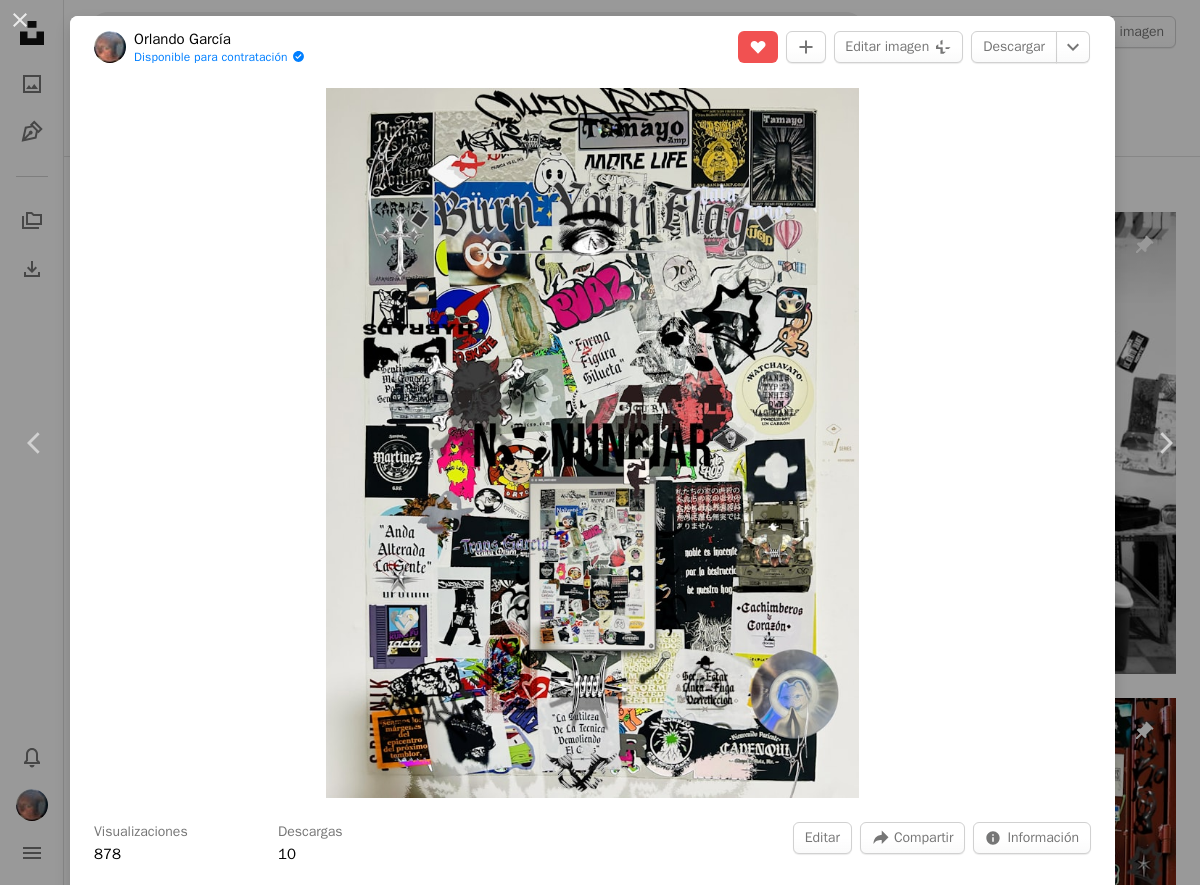drag, startPoint x: 620, startPoint y: 300, endPoint x: 374, endPoint y: 305, distance: 246.05081 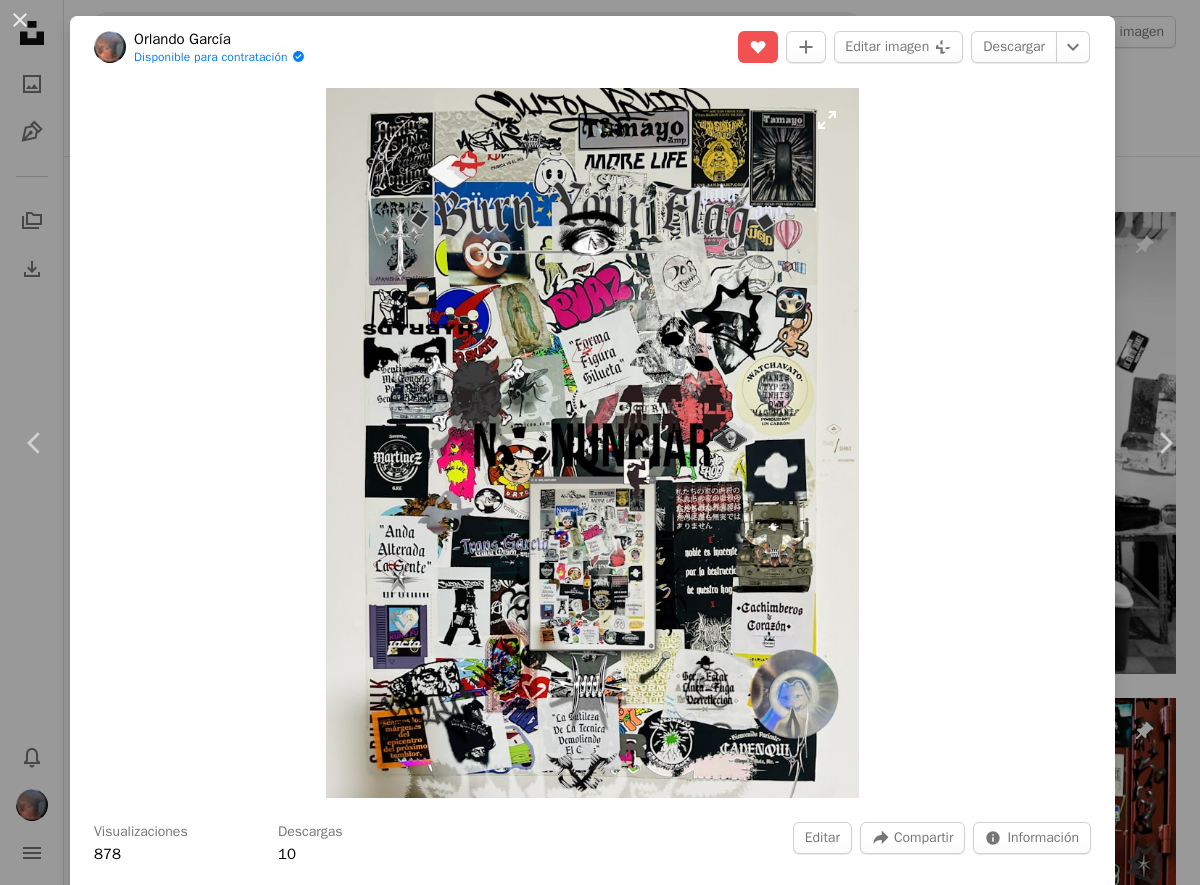 click on "Cancelar" at bounding box center (727, 3918) 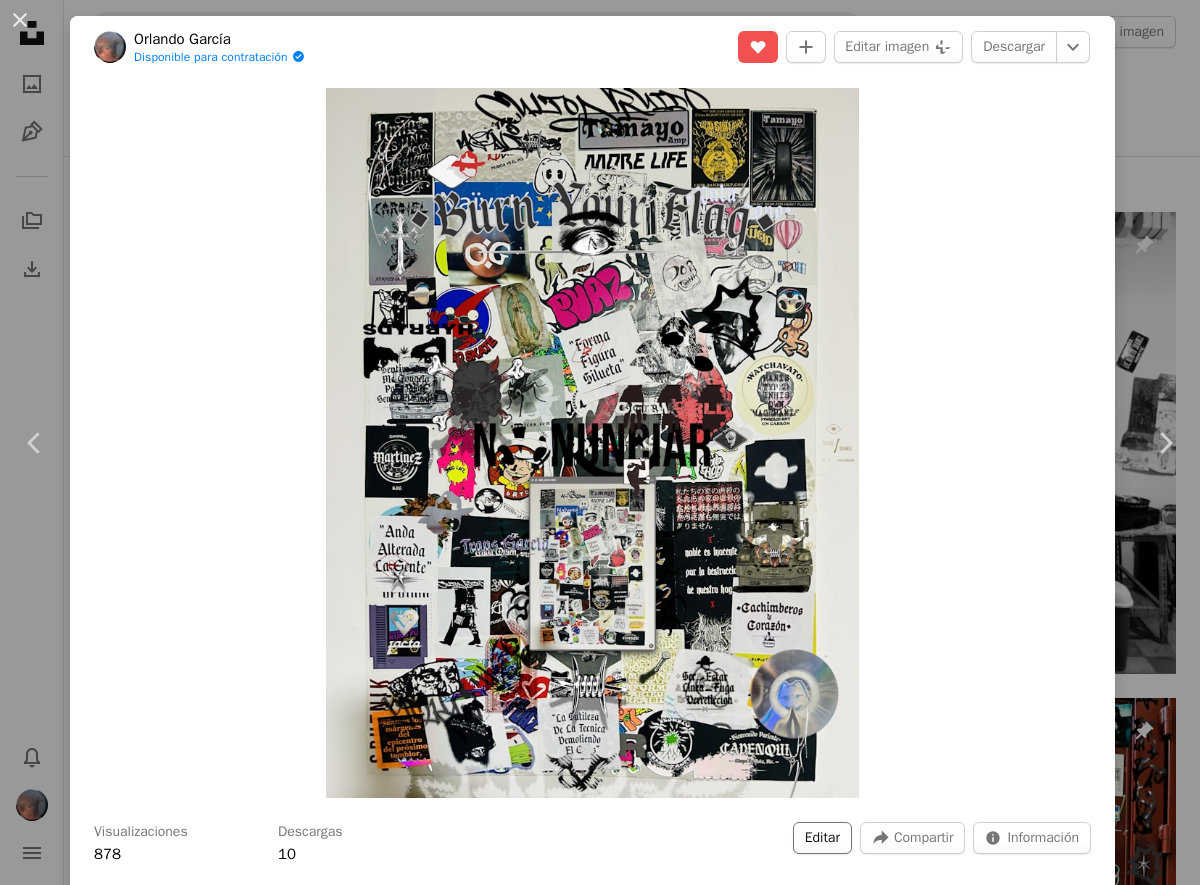 click on "Editar" at bounding box center (822, 838) 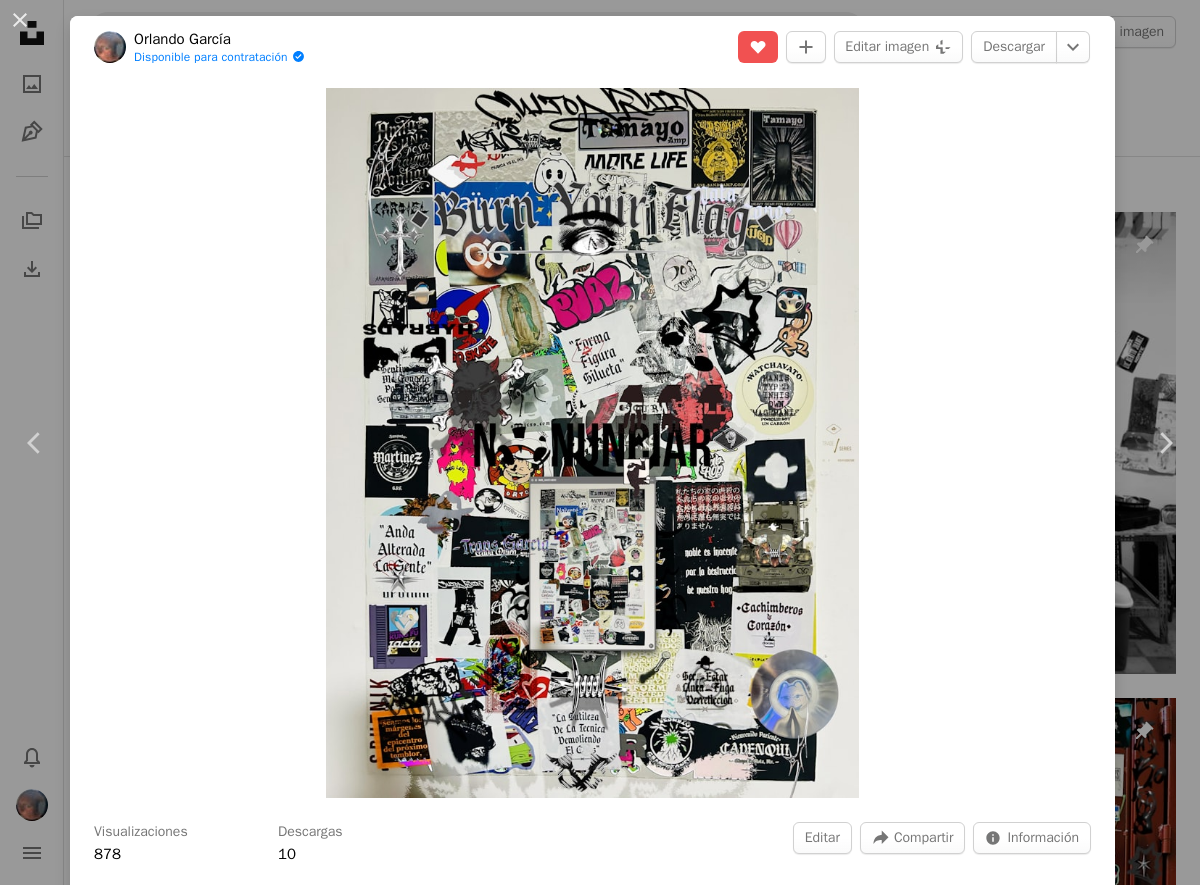click on "Etiquetas" at bounding box center (569, 3497) 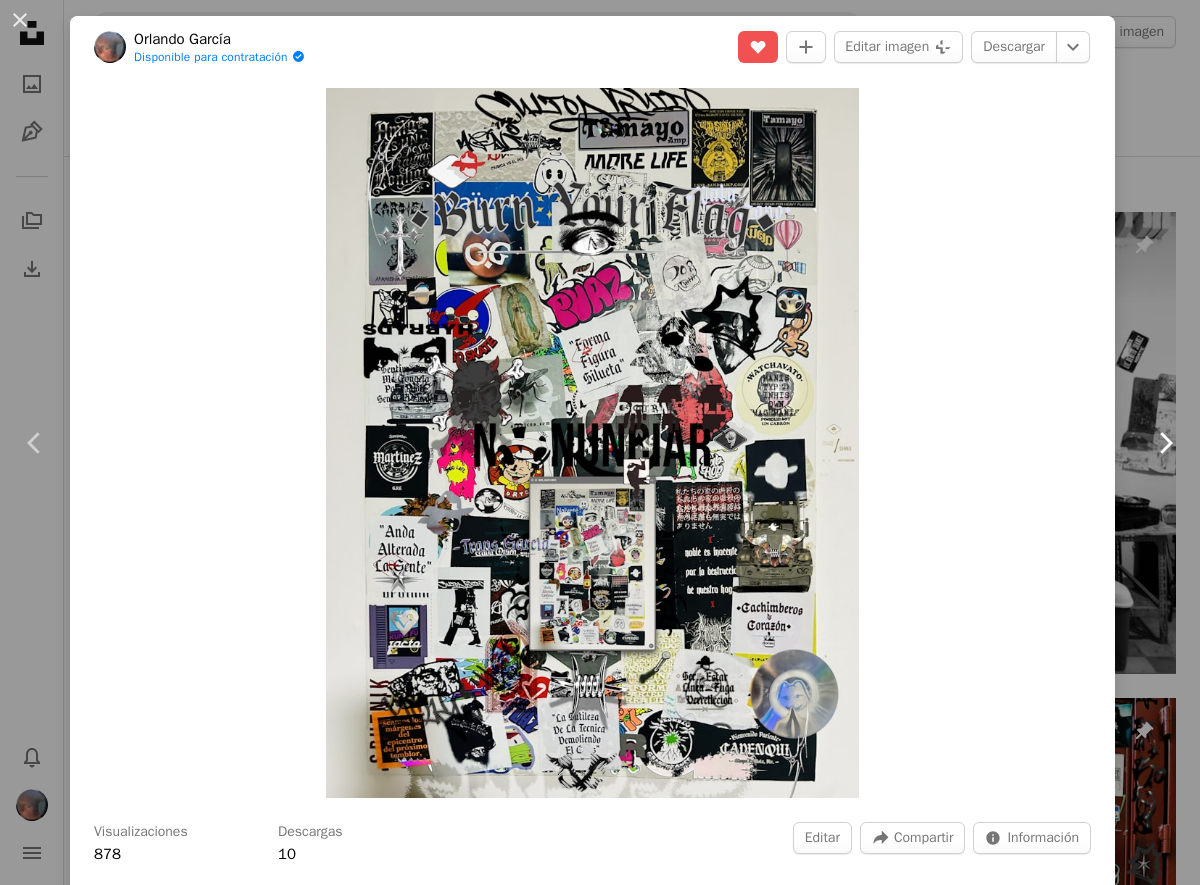 click on "Chevron right" at bounding box center (1165, 443) 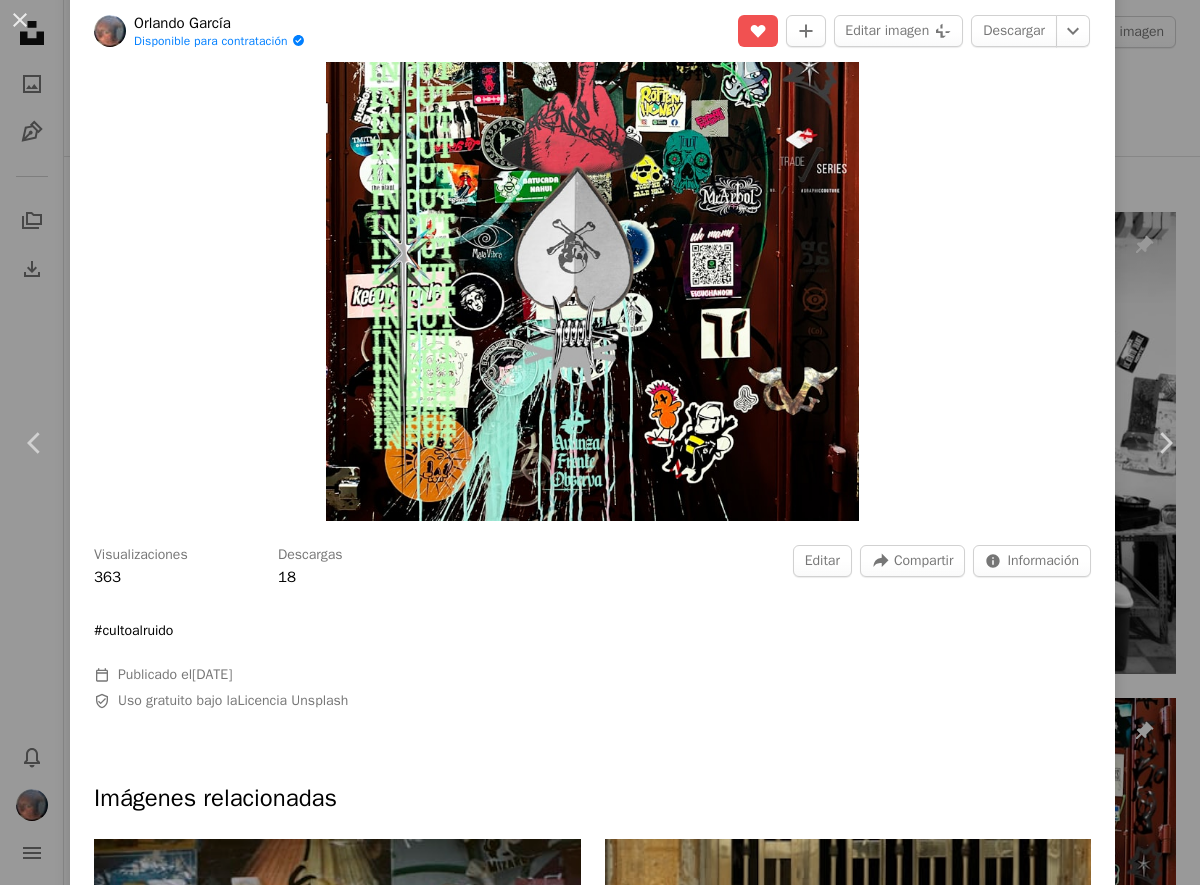 scroll, scrollTop: 0, scrollLeft: 0, axis: both 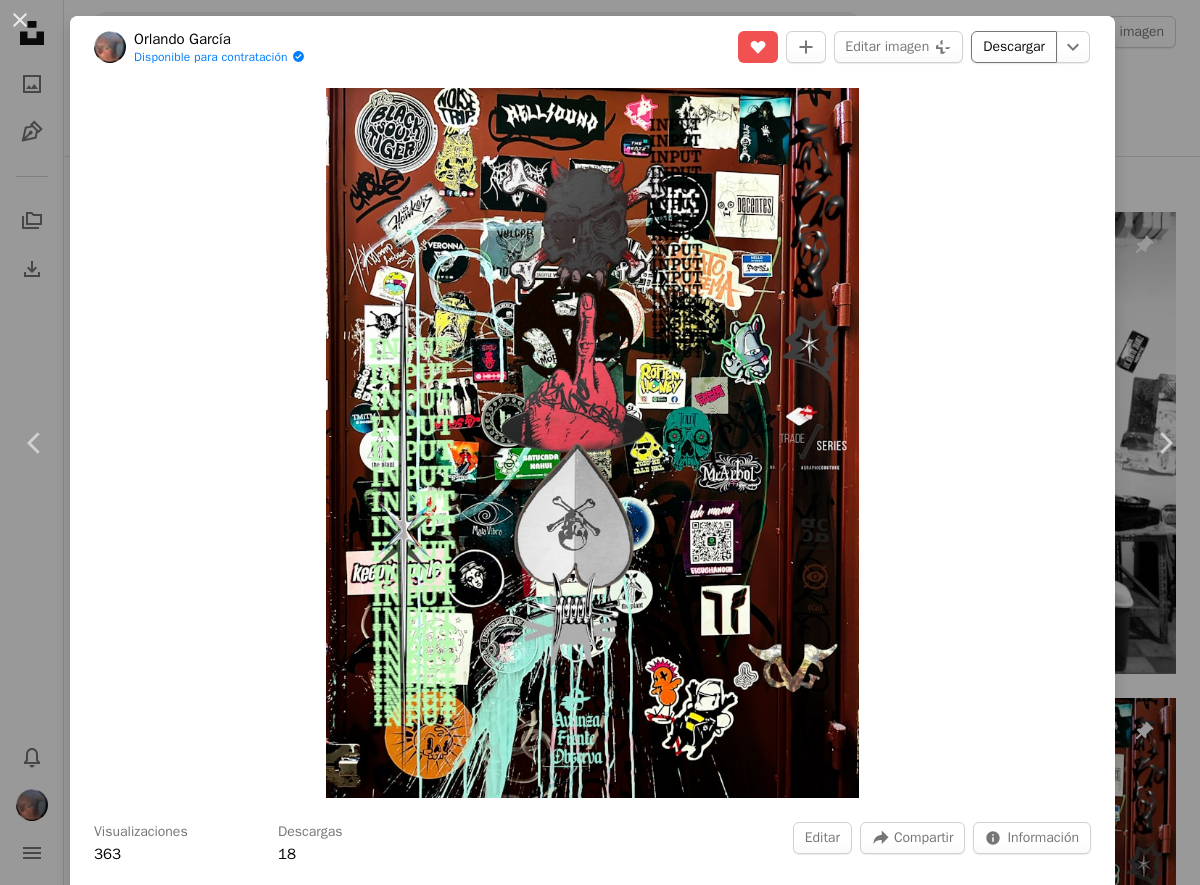 click on "Descargar" at bounding box center [1014, 47] 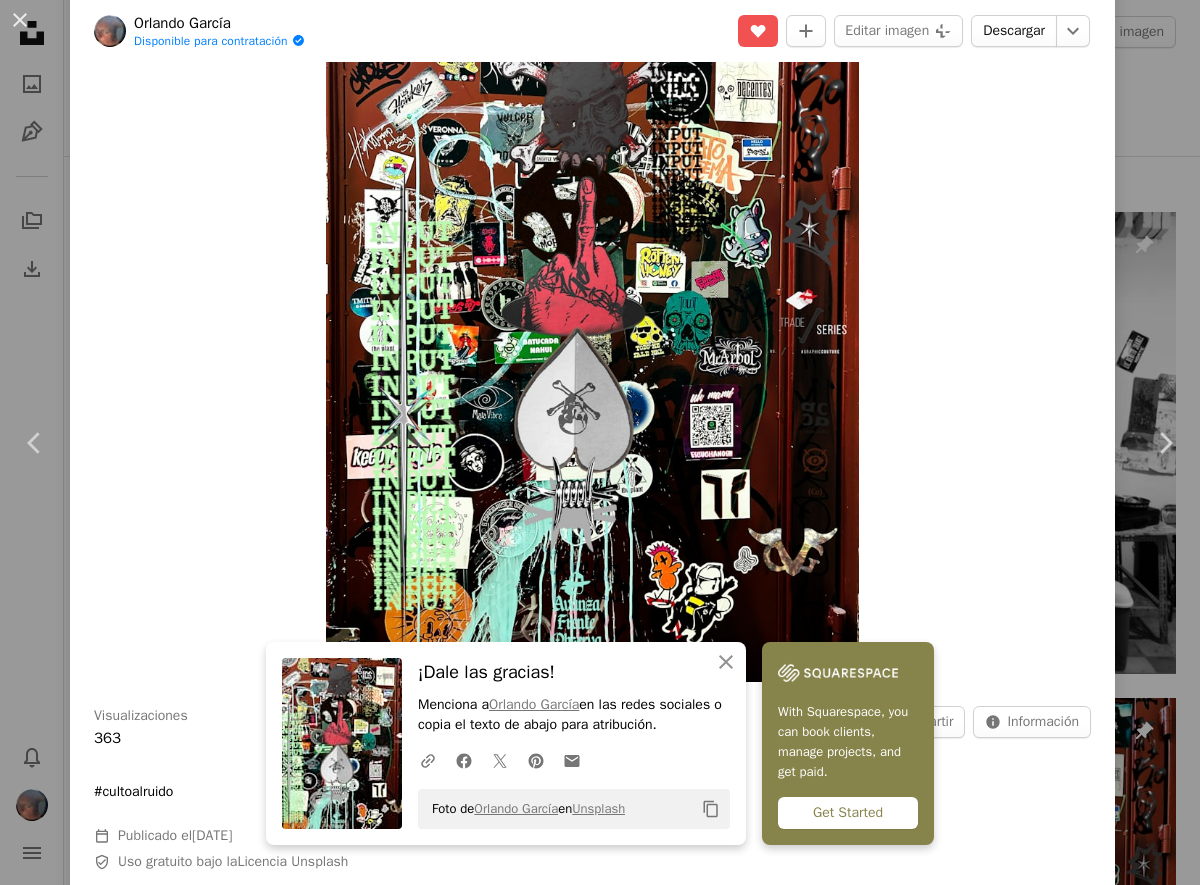 scroll, scrollTop: 380, scrollLeft: 0, axis: vertical 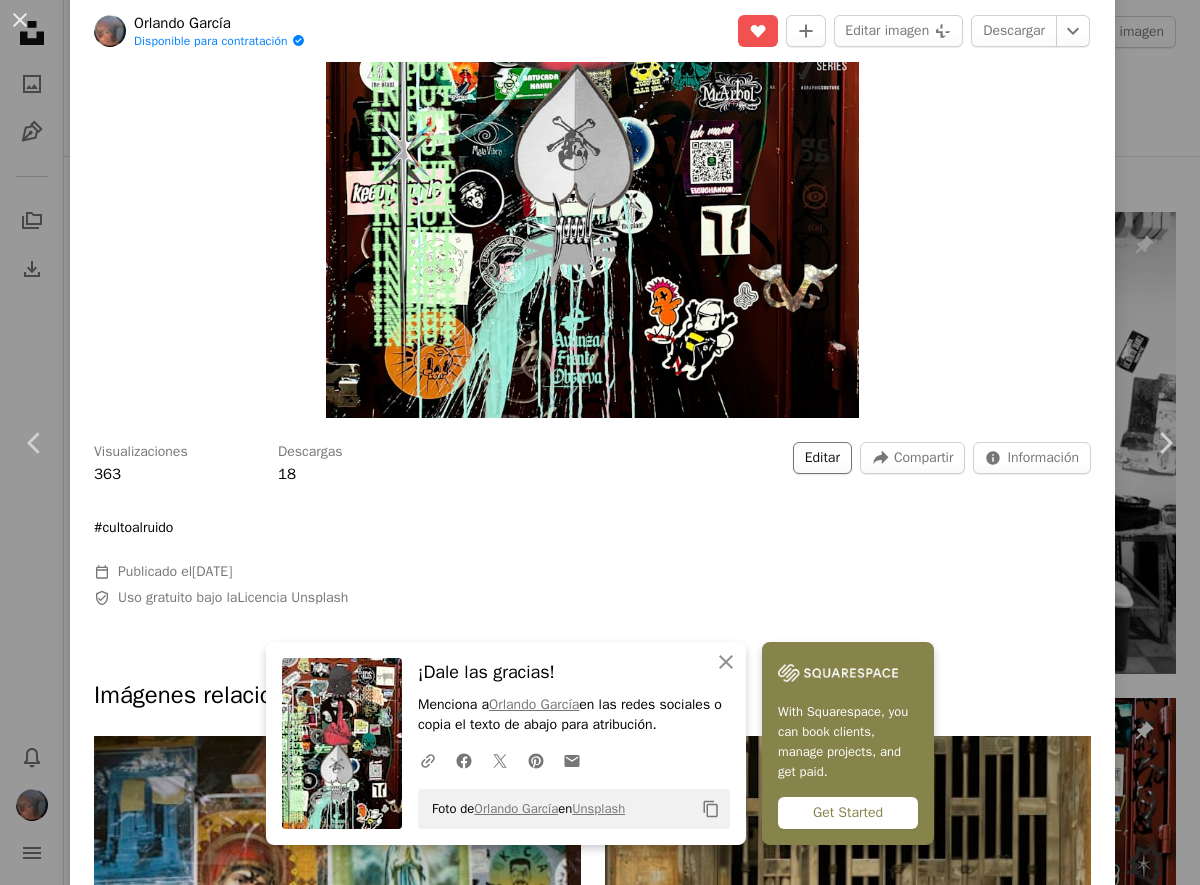 click on "Editar" at bounding box center (822, 458) 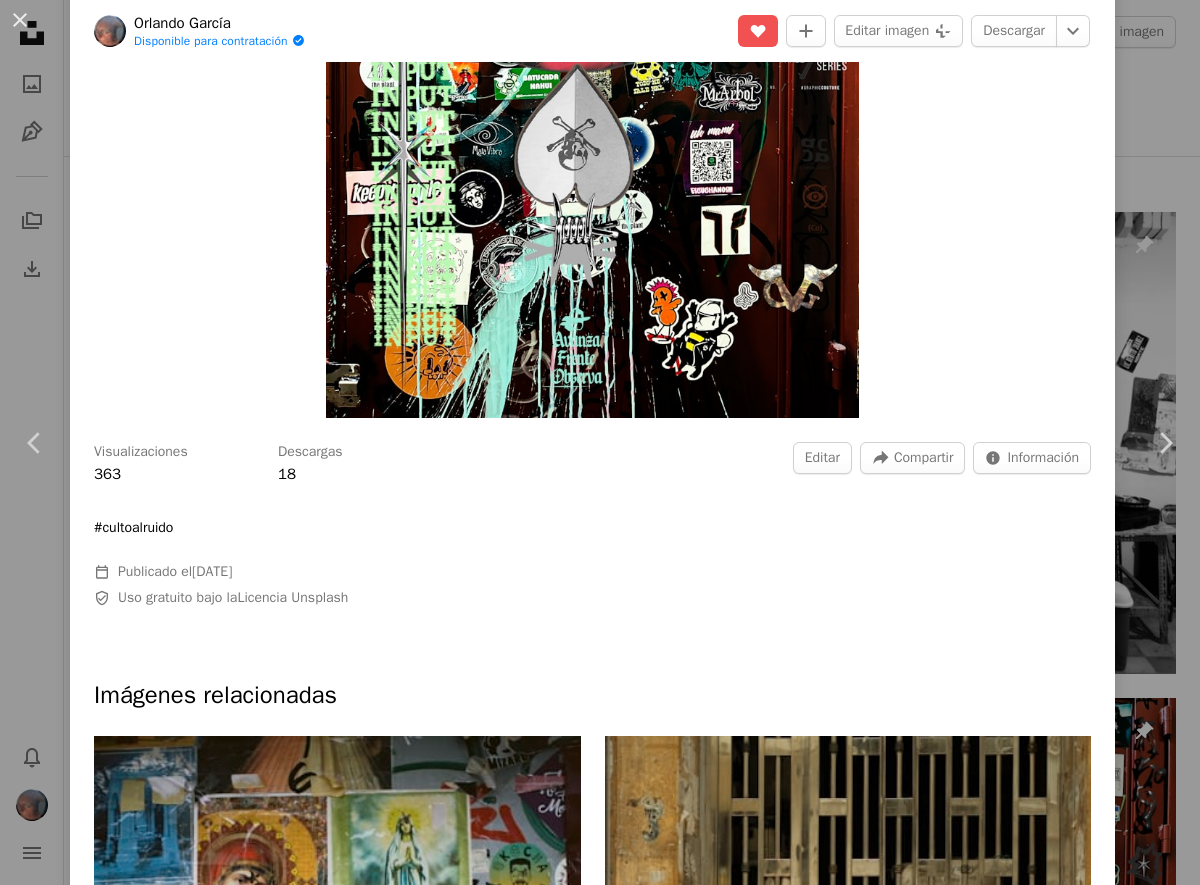 drag, startPoint x: 619, startPoint y: 335, endPoint x: 360, endPoint y: 286, distance: 263.5944 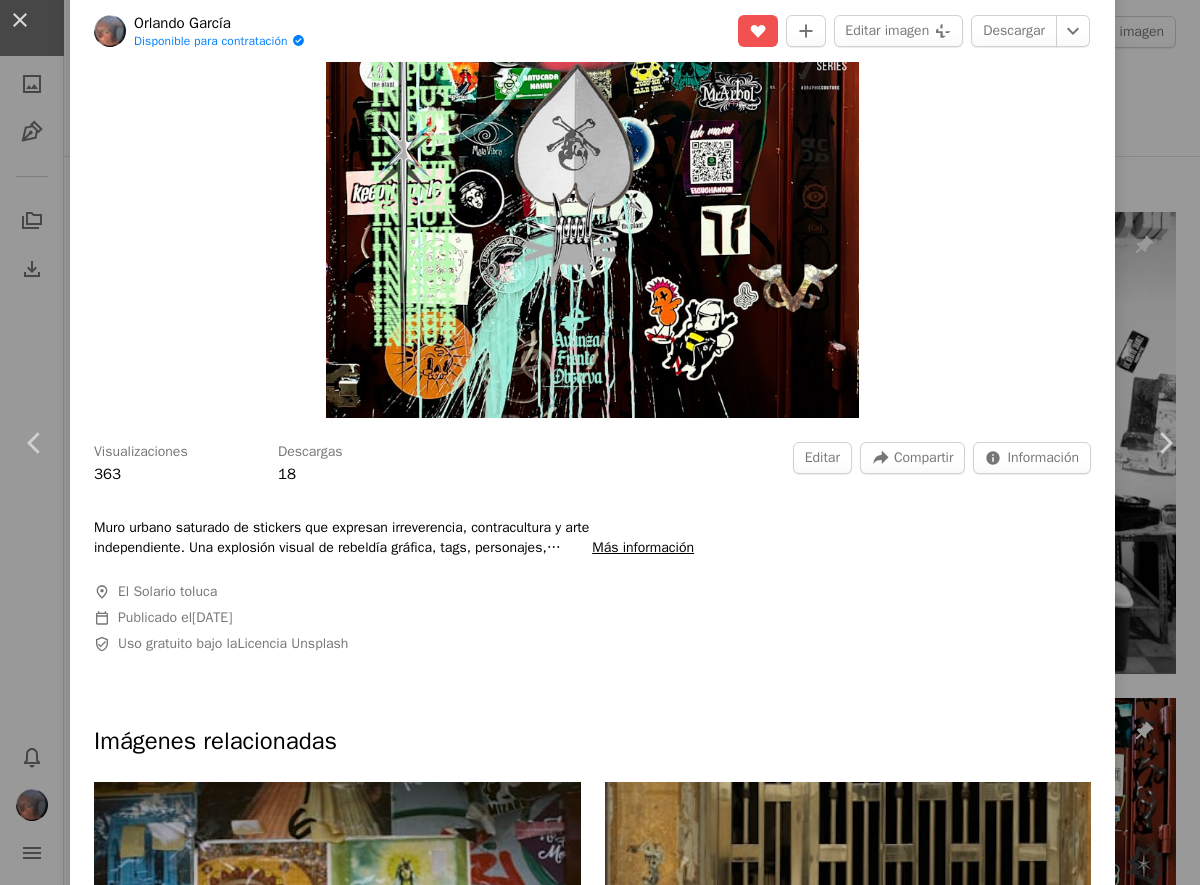 click on "An X shape" 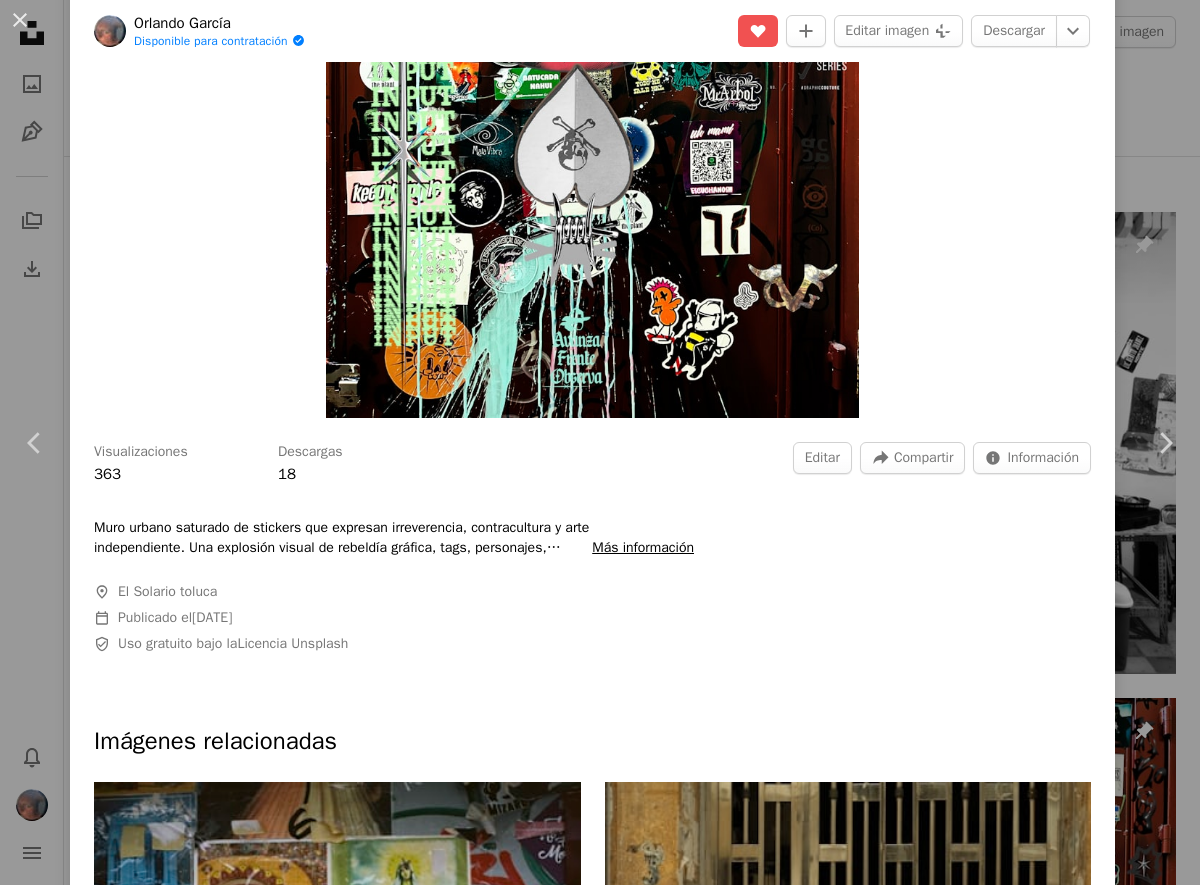 click on "Cancelar" at bounding box center (727, 3918) 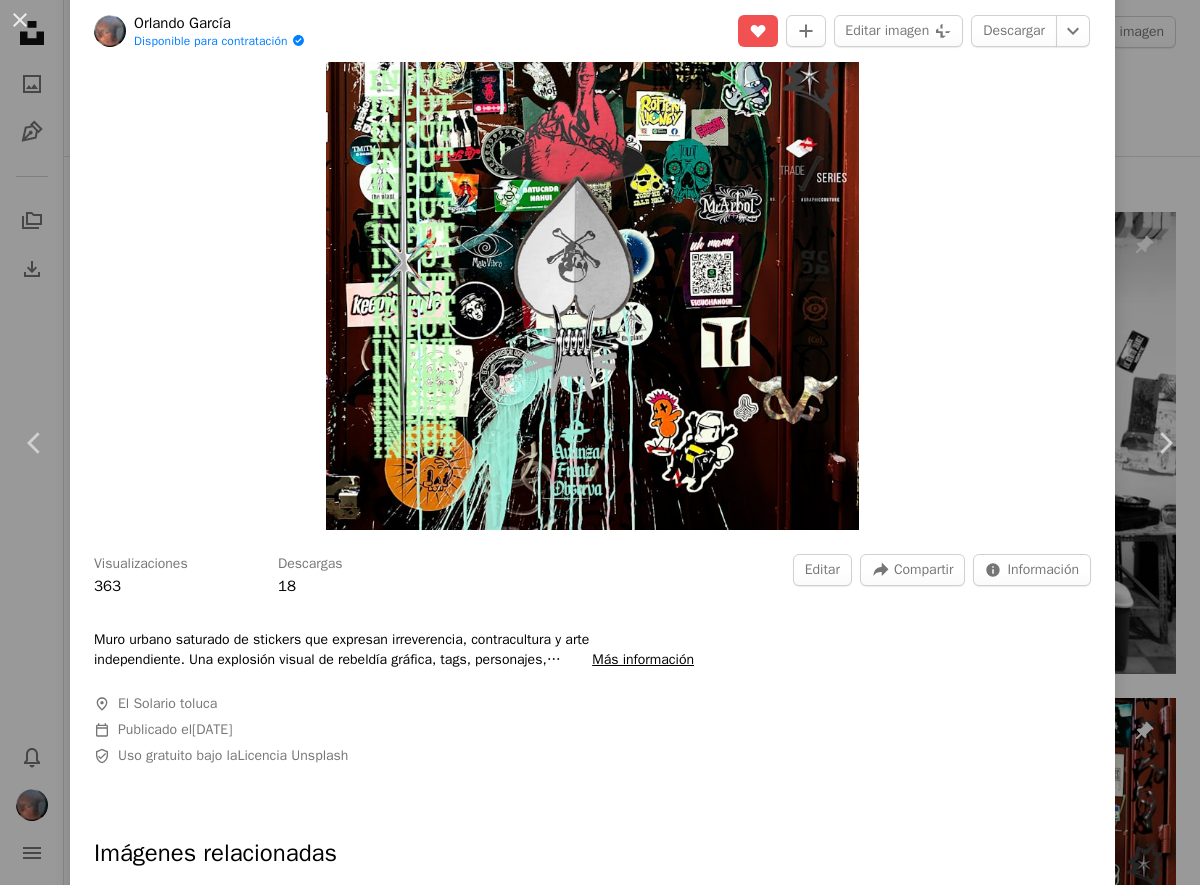 scroll, scrollTop: 411, scrollLeft: 0, axis: vertical 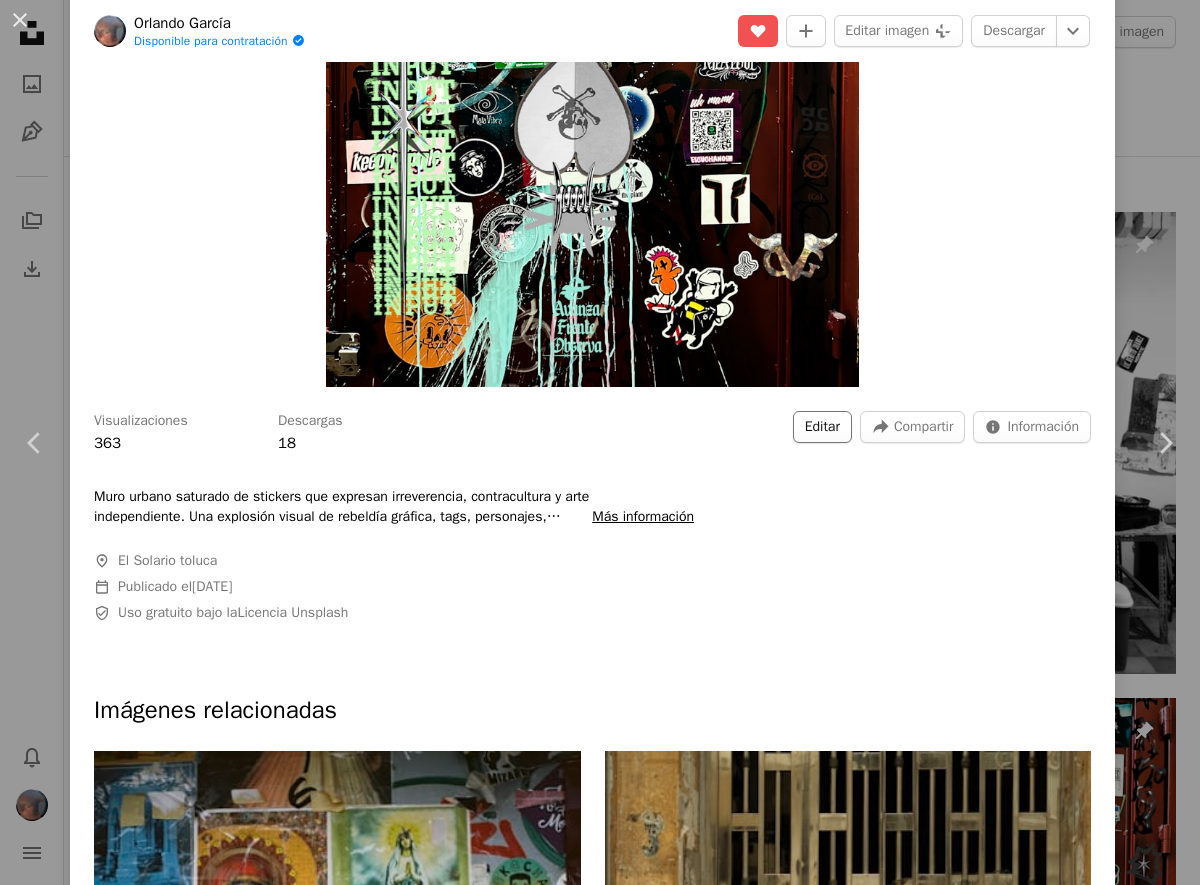 click on "Editar" at bounding box center [822, 427] 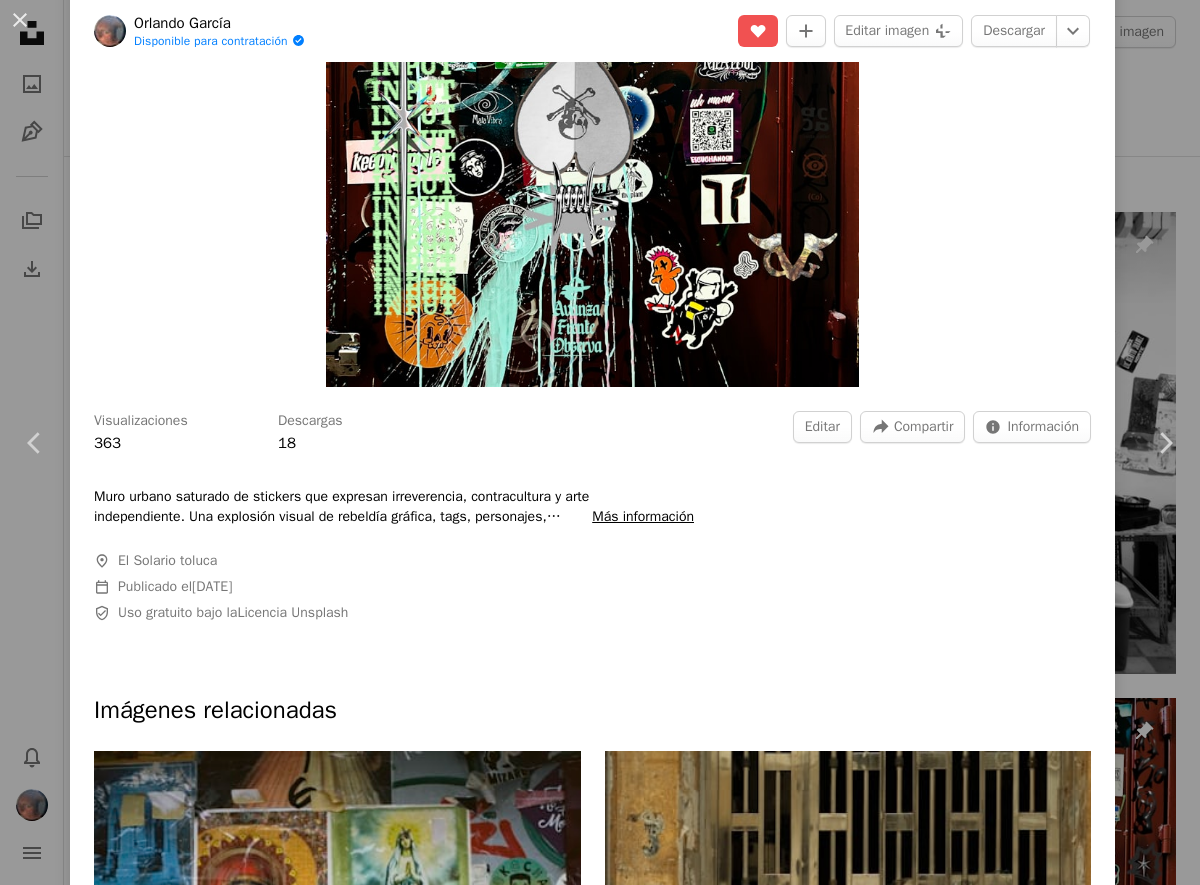 drag, startPoint x: 601, startPoint y: 500, endPoint x: 444, endPoint y: 506, distance: 157.11461 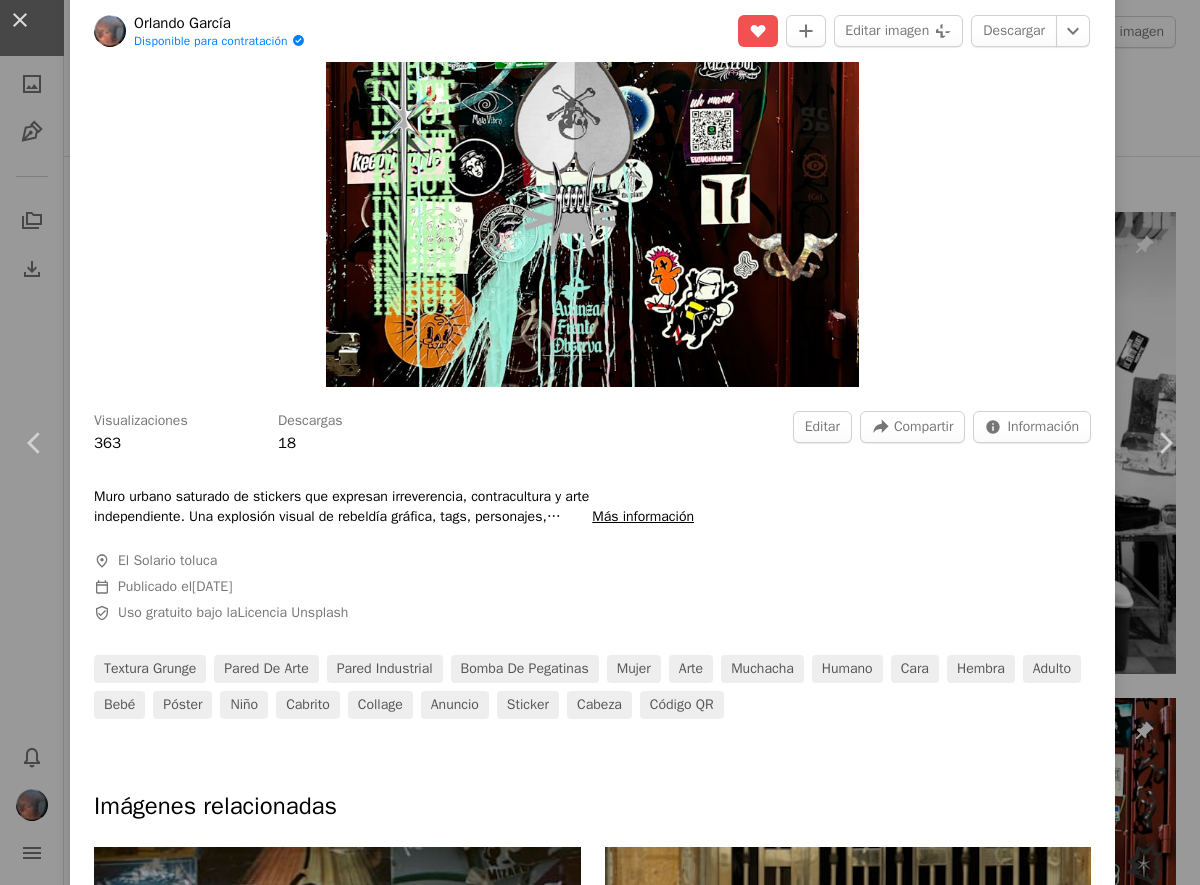 click on "**********" at bounding box center [600, 3732] 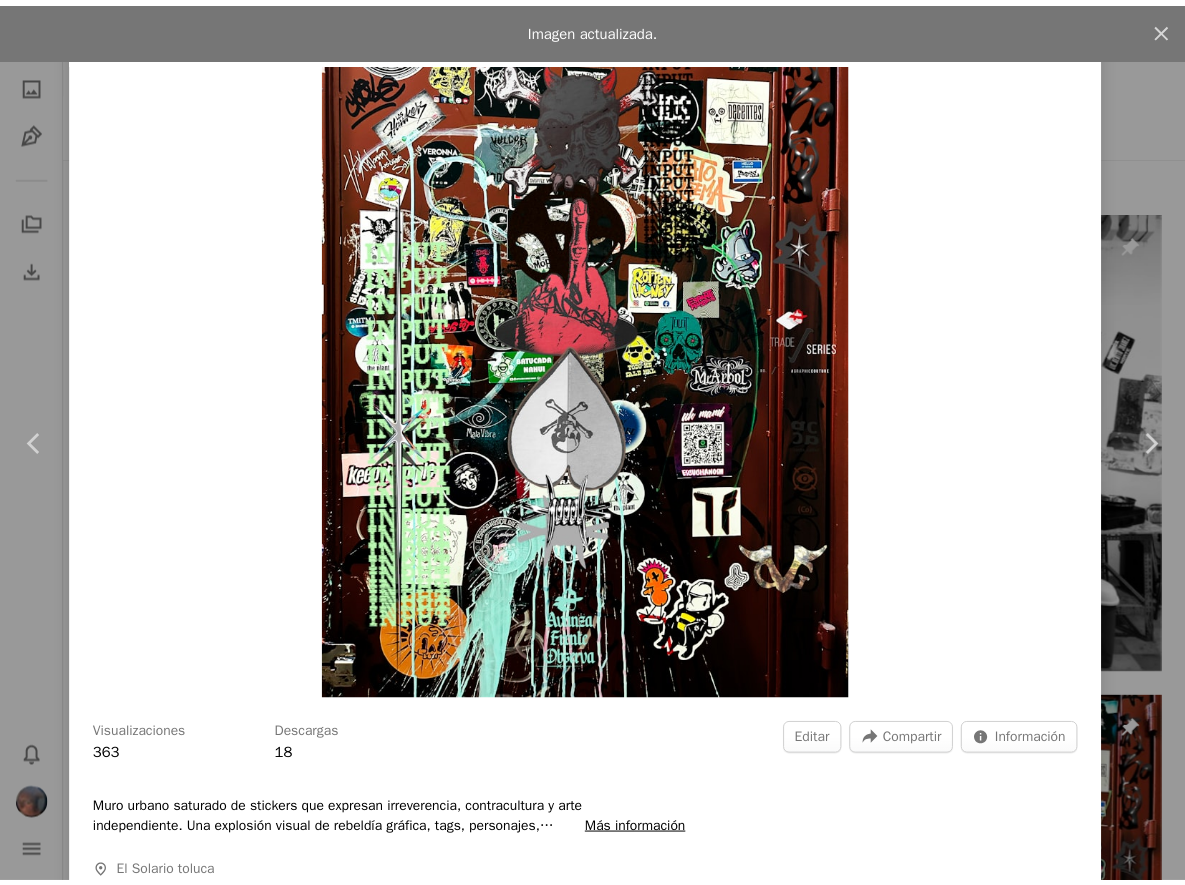 scroll, scrollTop: 0, scrollLeft: 0, axis: both 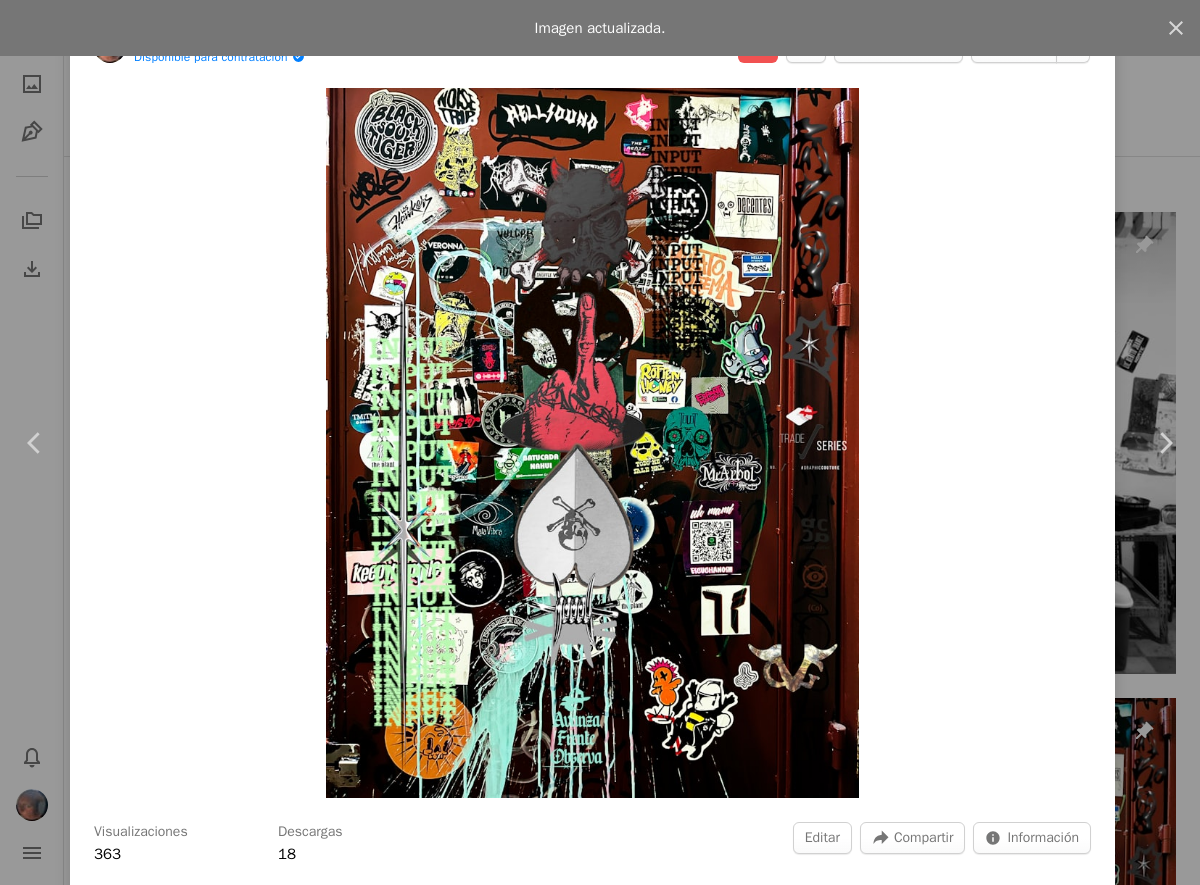 click on "An X shape Chevron left Chevron right [FIRST] [LAST] Disponible para contratación A checkmark inside of a circle Editar A heart A plus sign Editar imagen   Plus sign for Unsplash+ Descargar Chevron down Zoom in Visualizaciones 363 Descargas 18 Editar A forward-right arrow Compartir Info icon Información Muro urbano saturado de stickers que expresan irreverencia, contracultura y arte independiente. Una explosión visual de rebeldía gráfica, tags, personajes, símbolos y mensajes crudos que transforman una puerta industrial en un manifiesto callejero. Más información A map marker [BUSINESS_NAME] Calendar outlined Publicado el  [DATE] Safety Uso gratuito bajo la  Licencia Unsplash textura grunge pared de arte pared industrial Bomba de pegatinas mujer arte muchacha Humano cara hembra adulto bebé póster niño cabrito collage anuncio sticker cabeza Código QR Imágenes relacionadas A heart A plus sign [FIRST] [LAST] Disponible para contratación A heart Para" at bounding box center (600, 442) 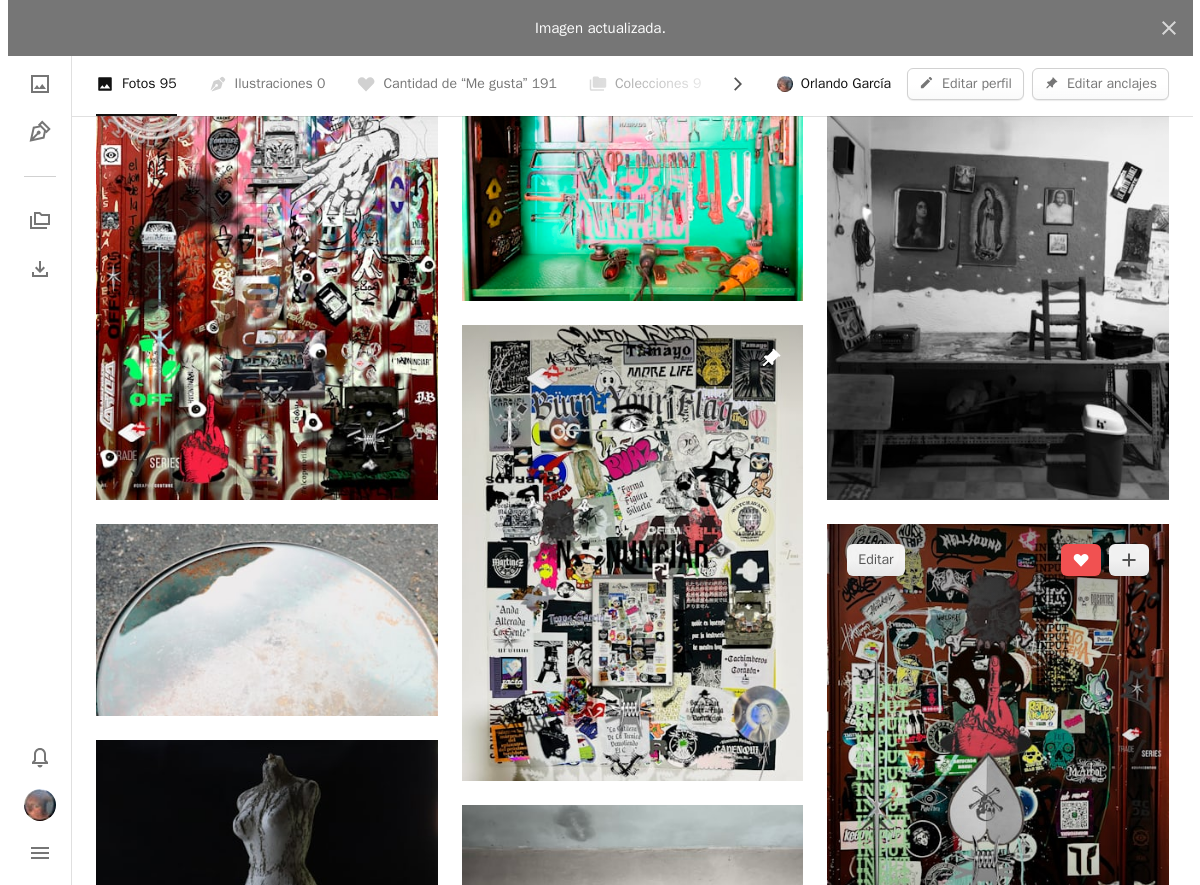 scroll, scrollTop: 309, scrollLeft: 0, axis: vertical 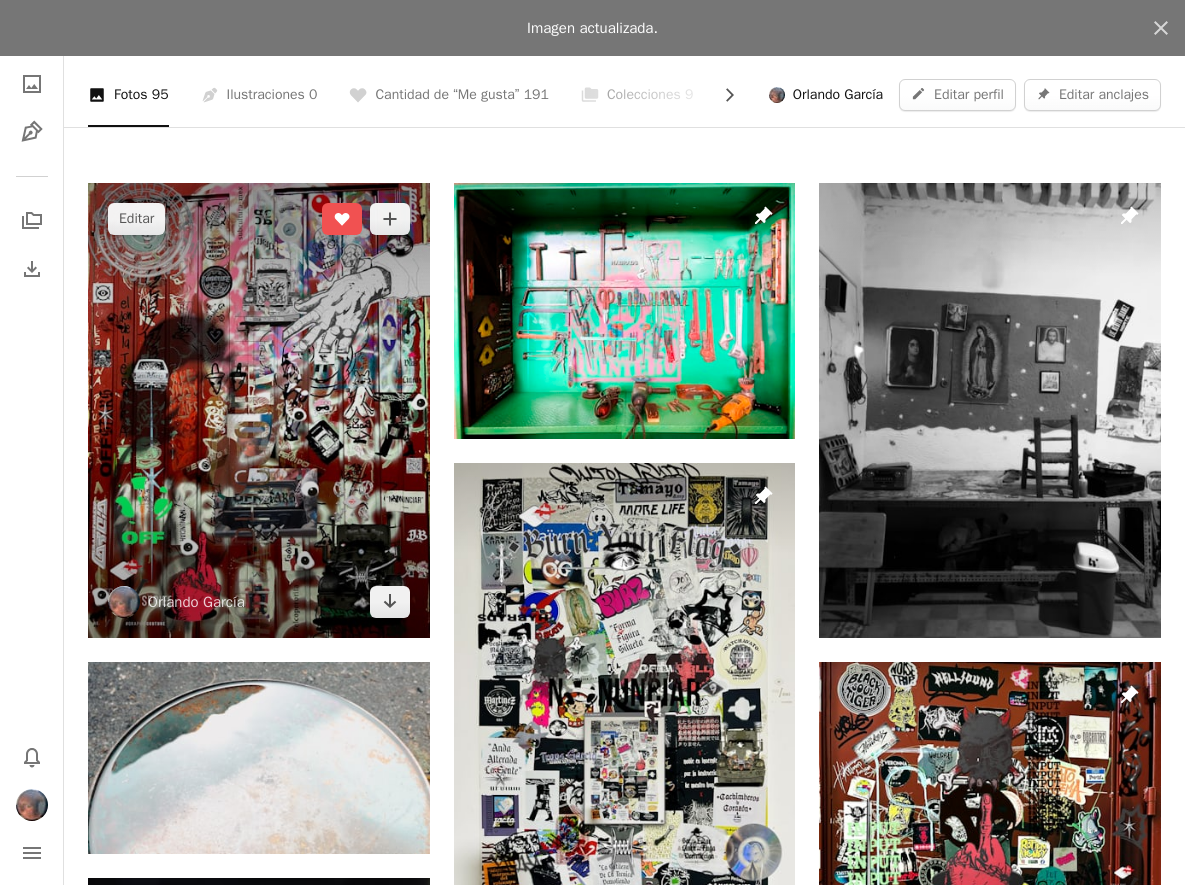 click at bounding box center [259, 410] 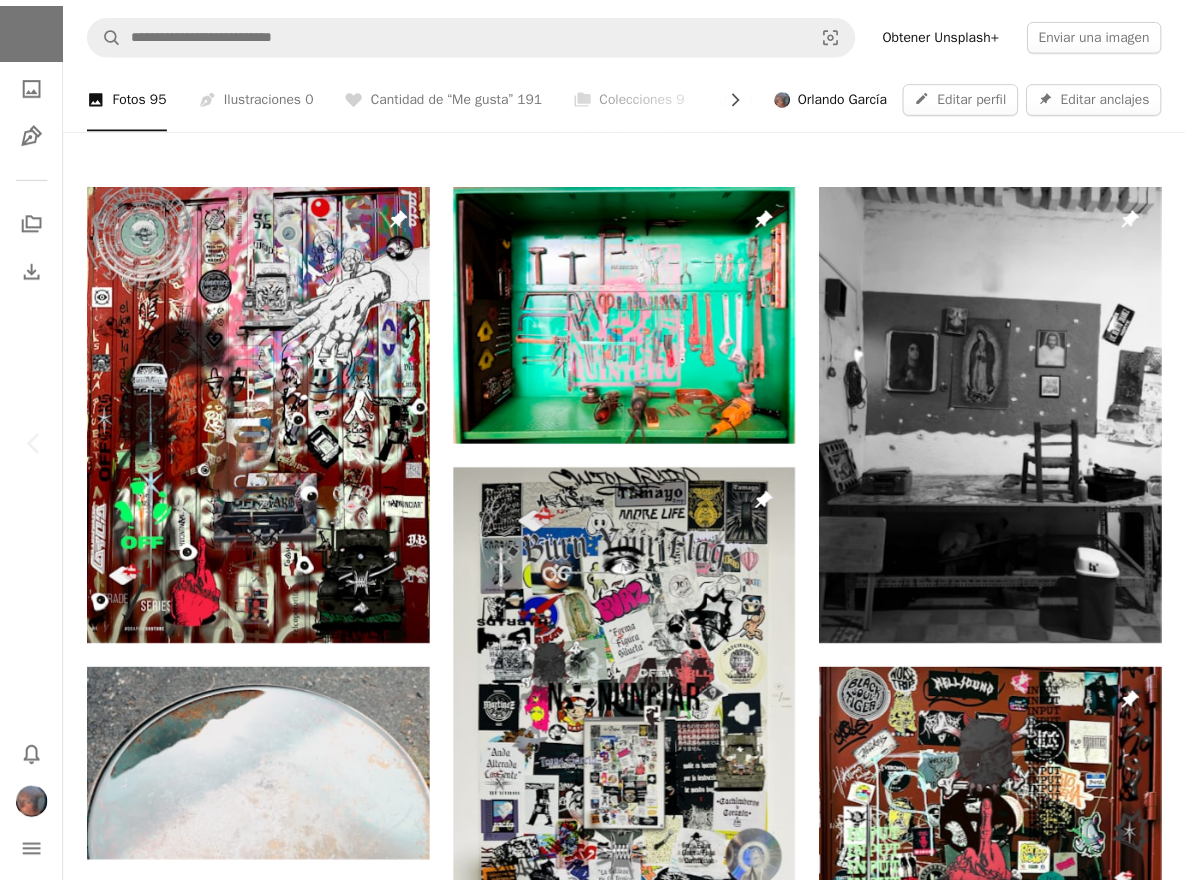 scroll, scrollTop: 0, scrollLeft: 0, axis: both 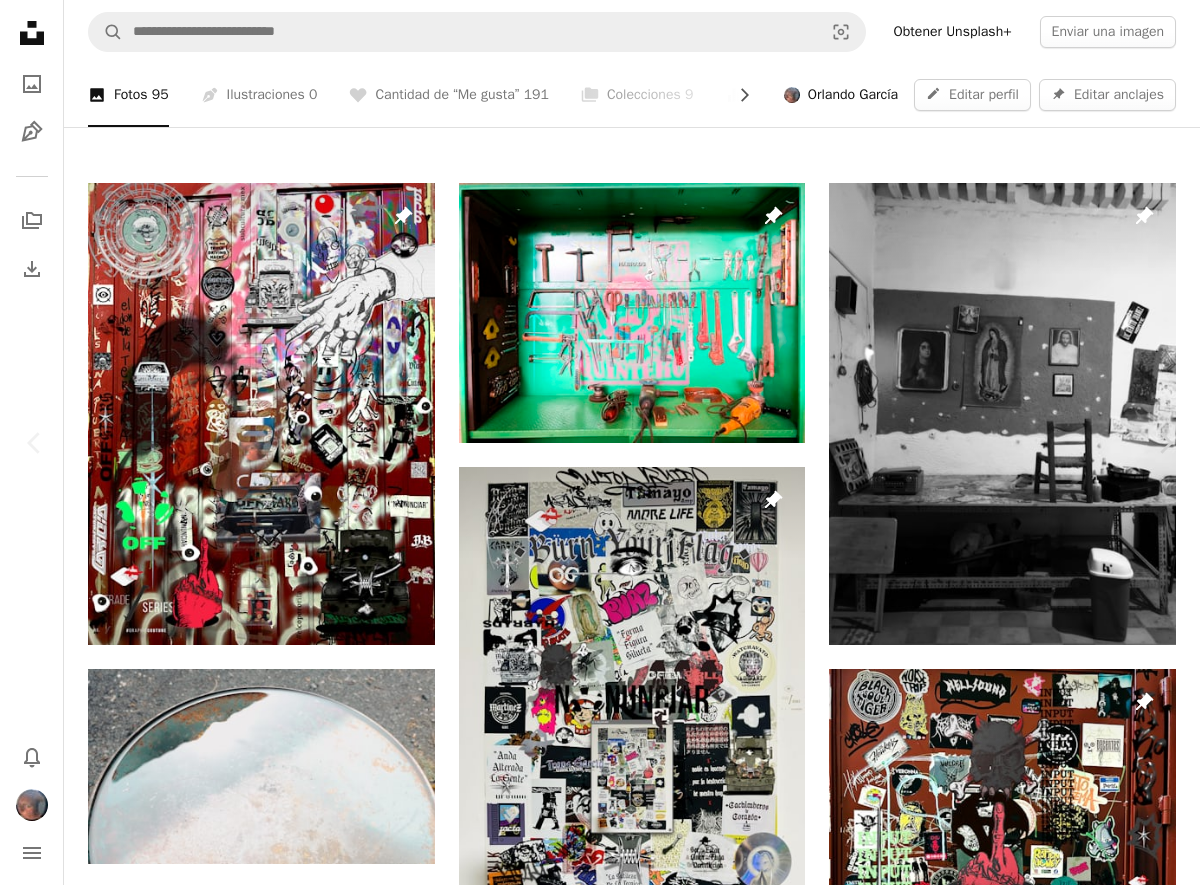 click on "Descargar" at bounding box center (1014, 4326) 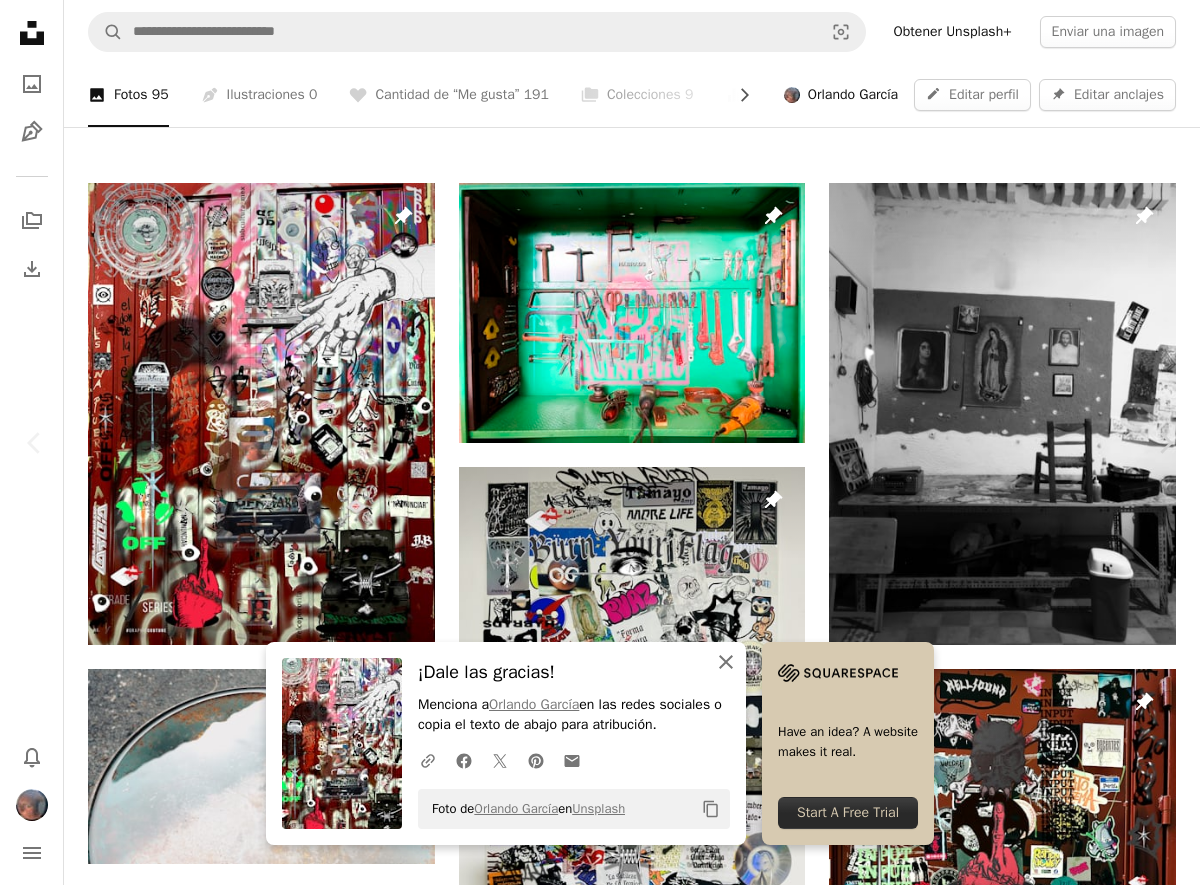 click on "An X shape" 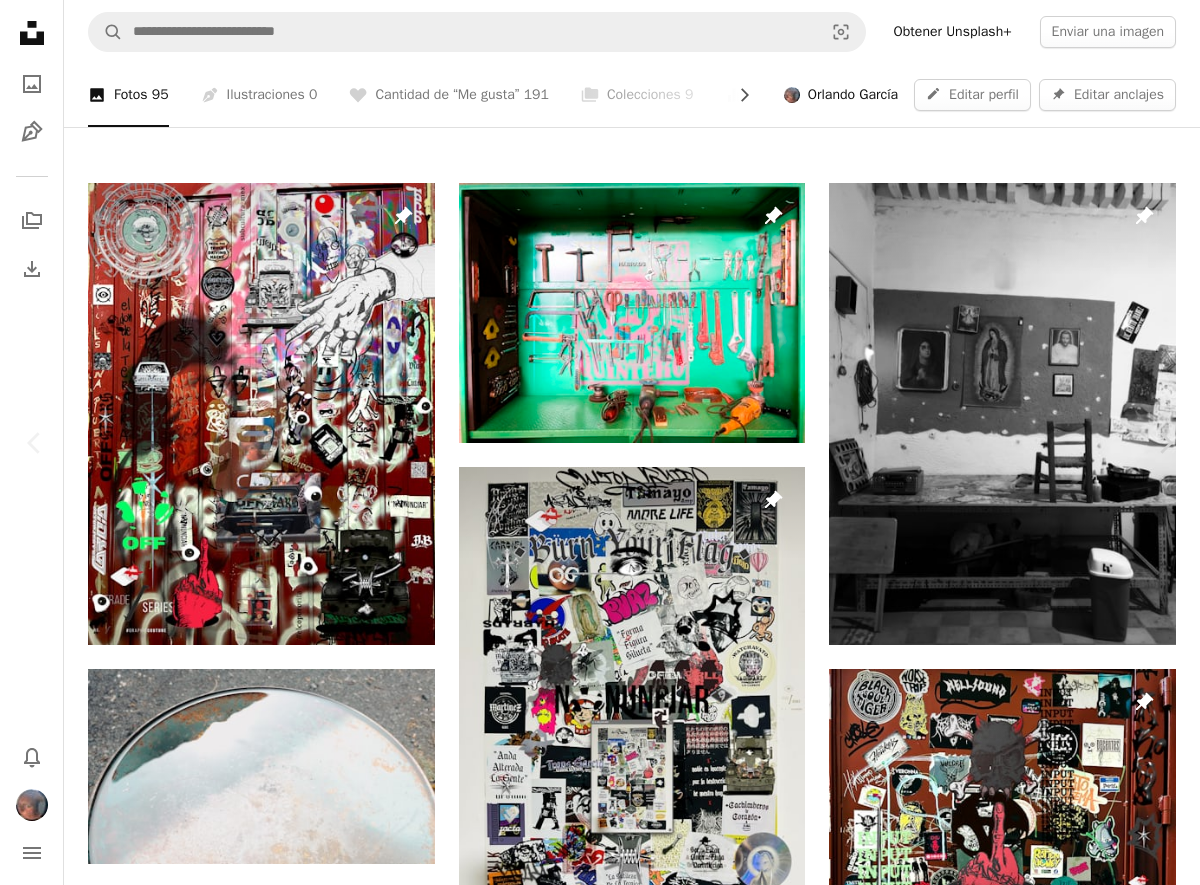 click on "Editar" at bounding box center [822, 5117] 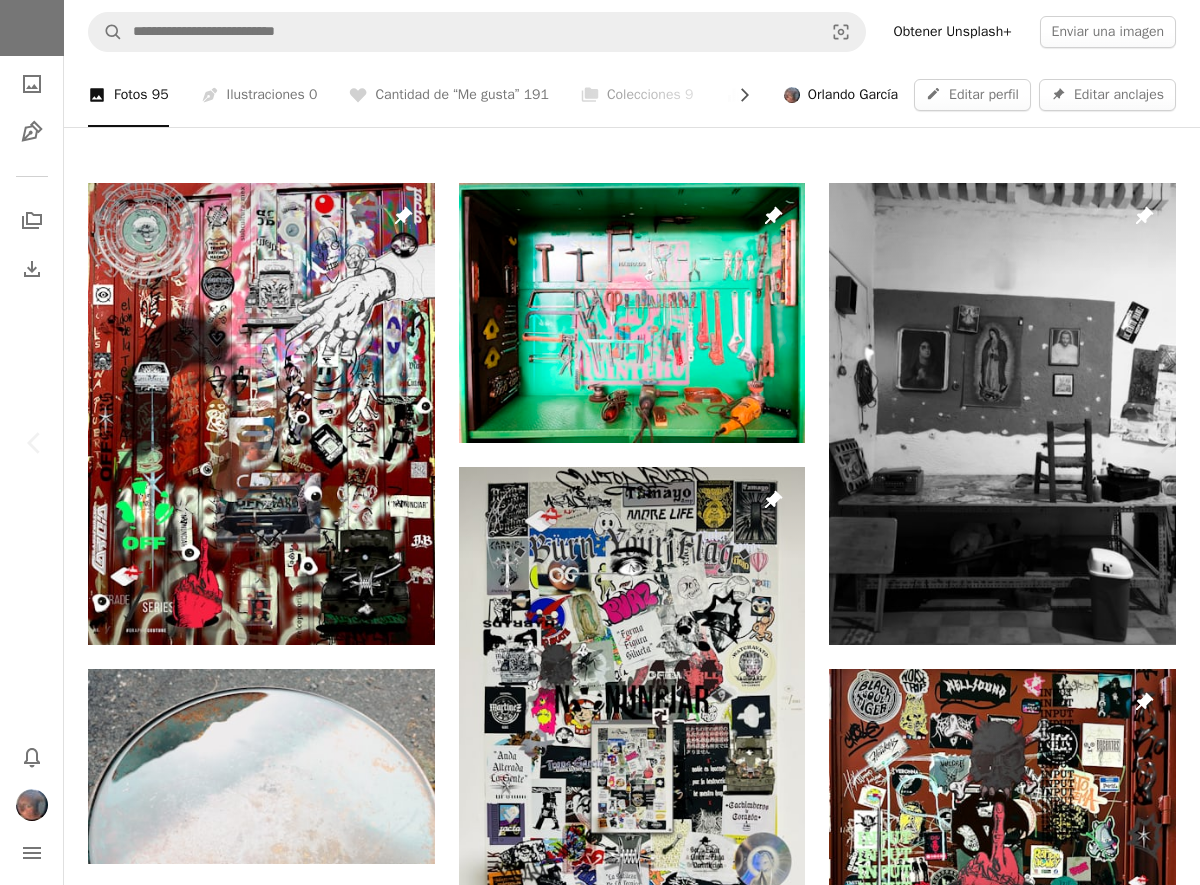 click on "An X shape" 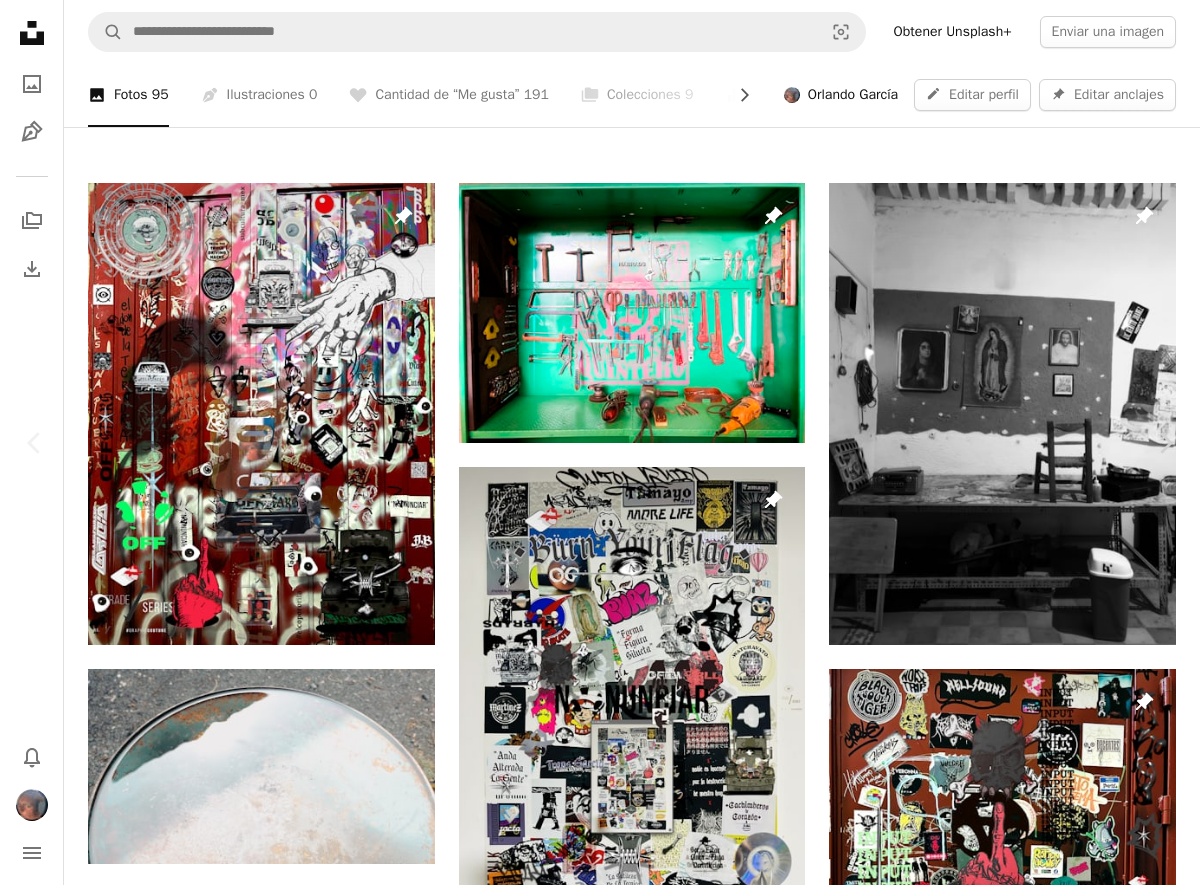 click on "Cancelar" at bounding box center (727, 4908) 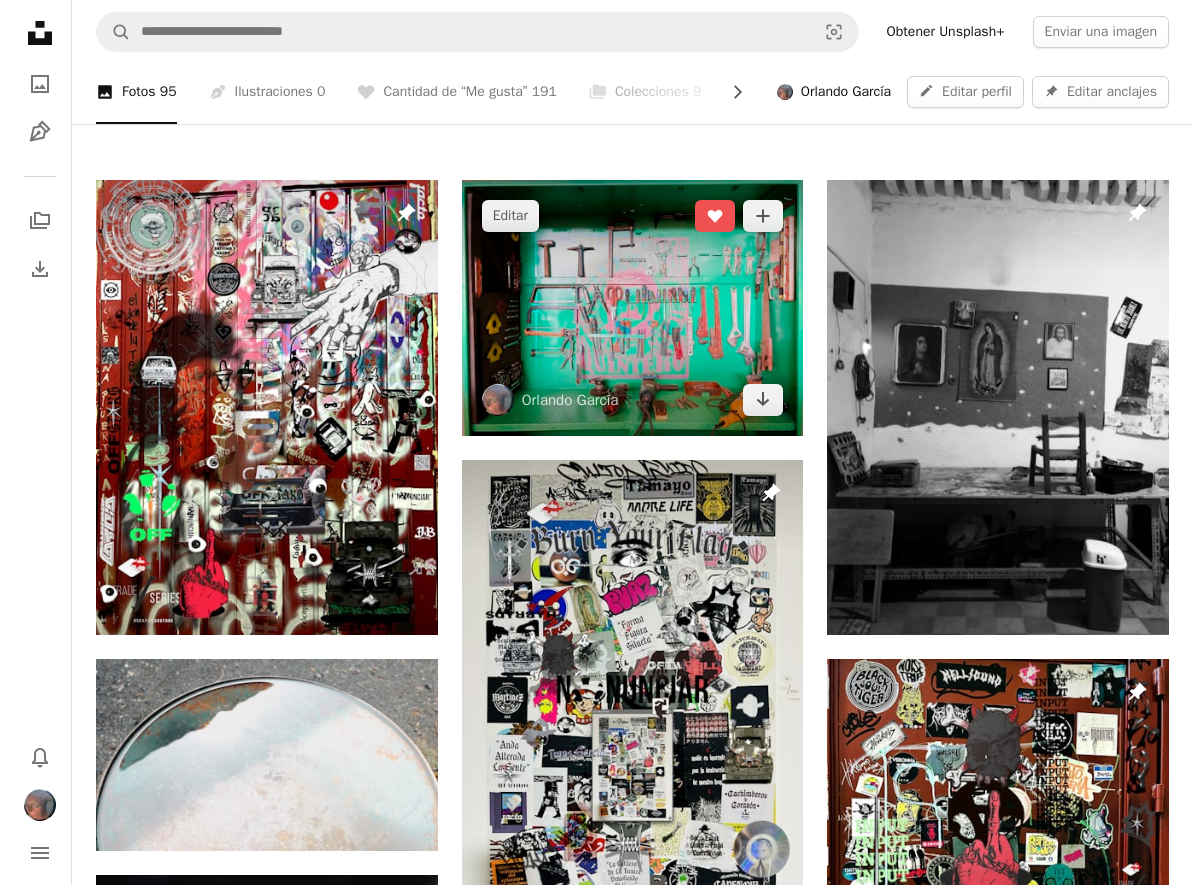scroll, scrollTop: 313, scrollLeft: 0, axis: vertical 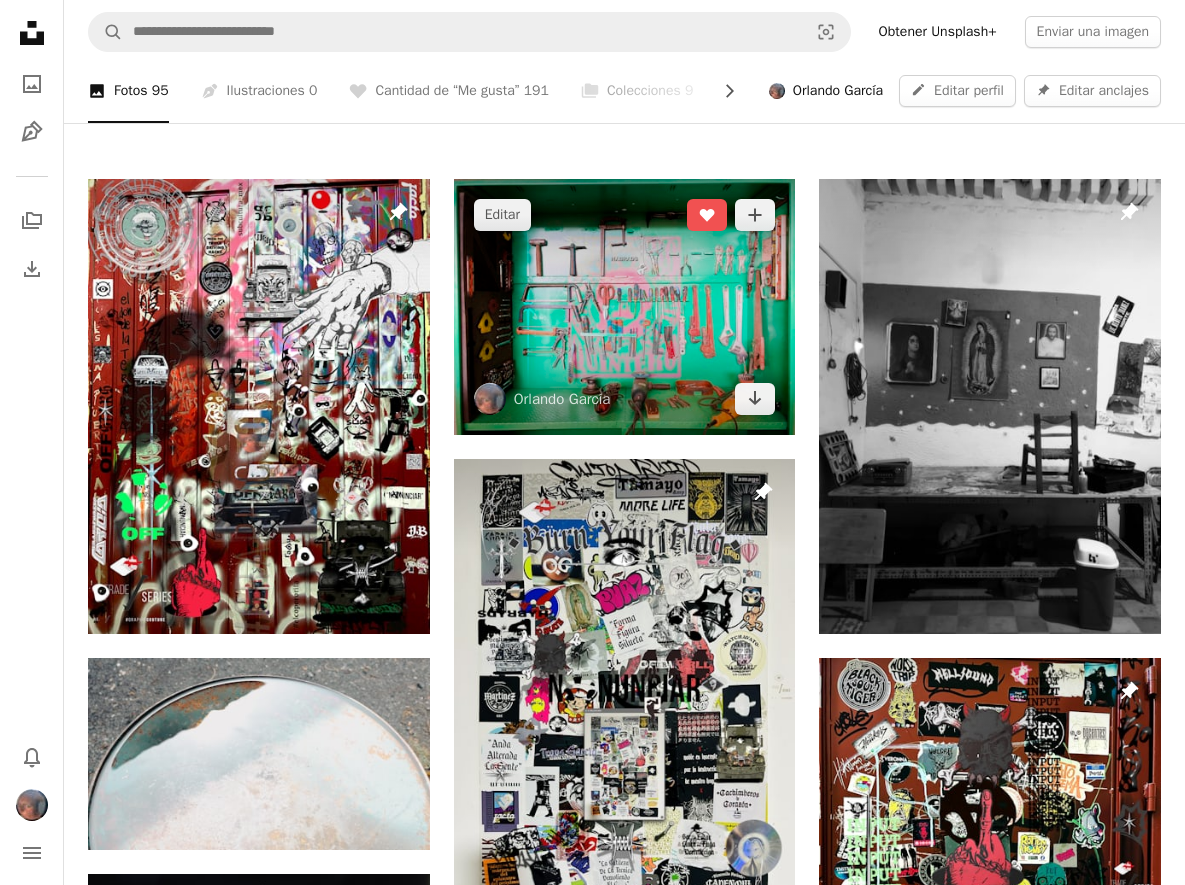 click at bounding box center [625, 307] 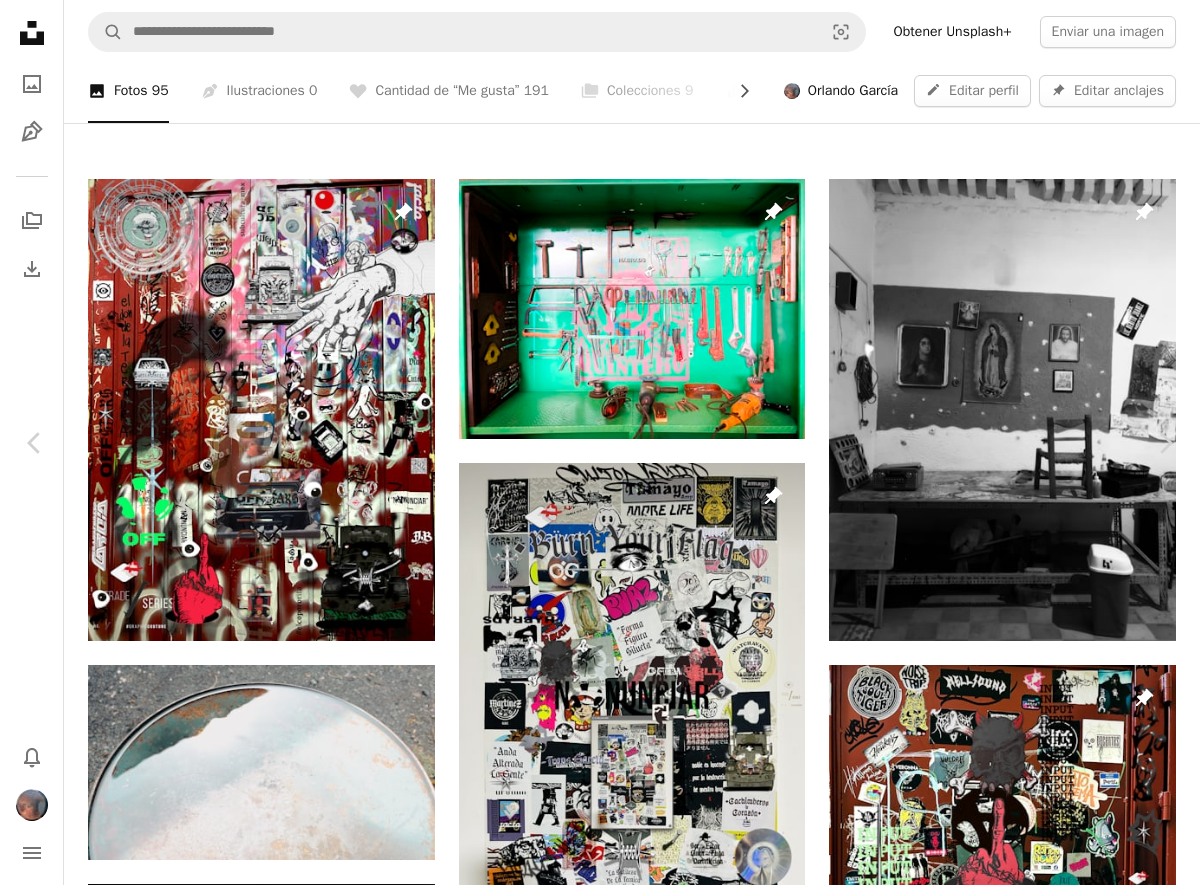 scroll, scrollTop: 419, scrollLeft: 0, axis: vertical 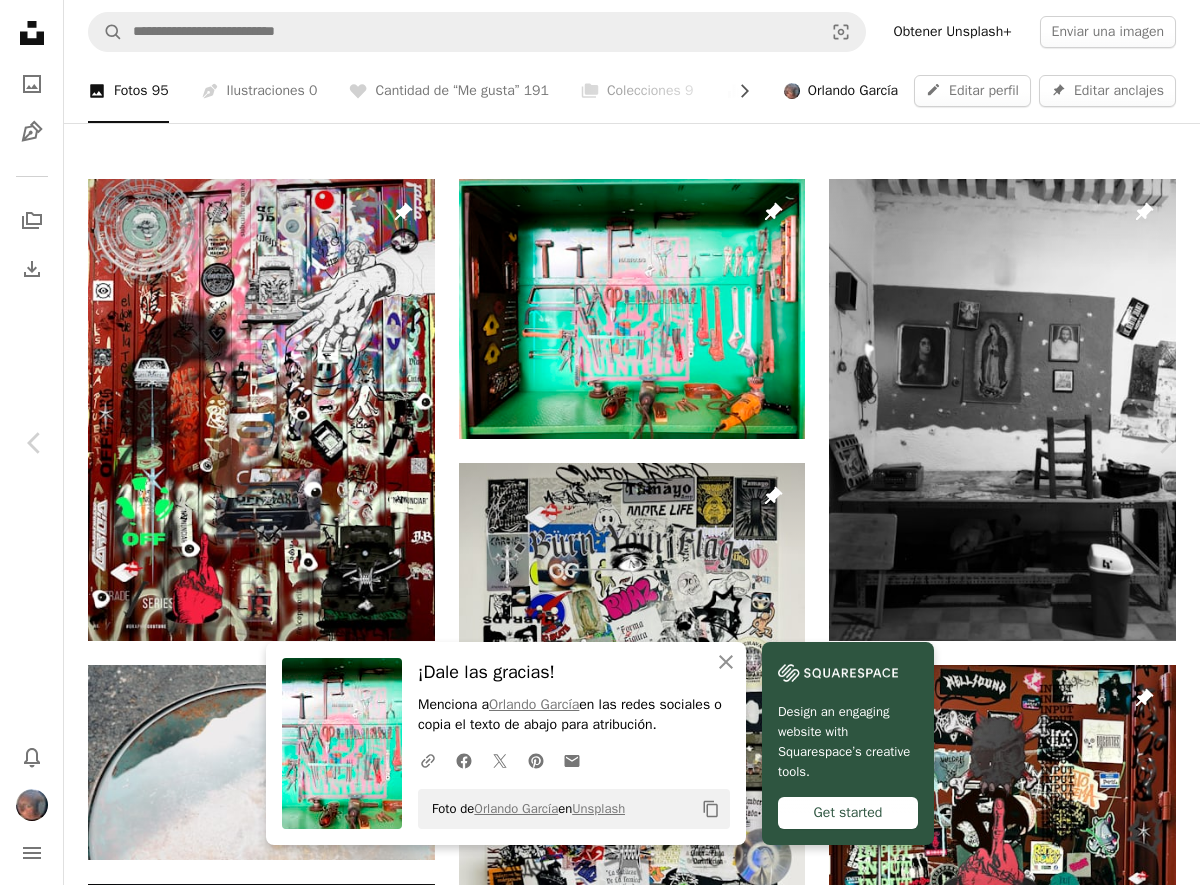click on "Editar" at bounding box center (822, 4694) 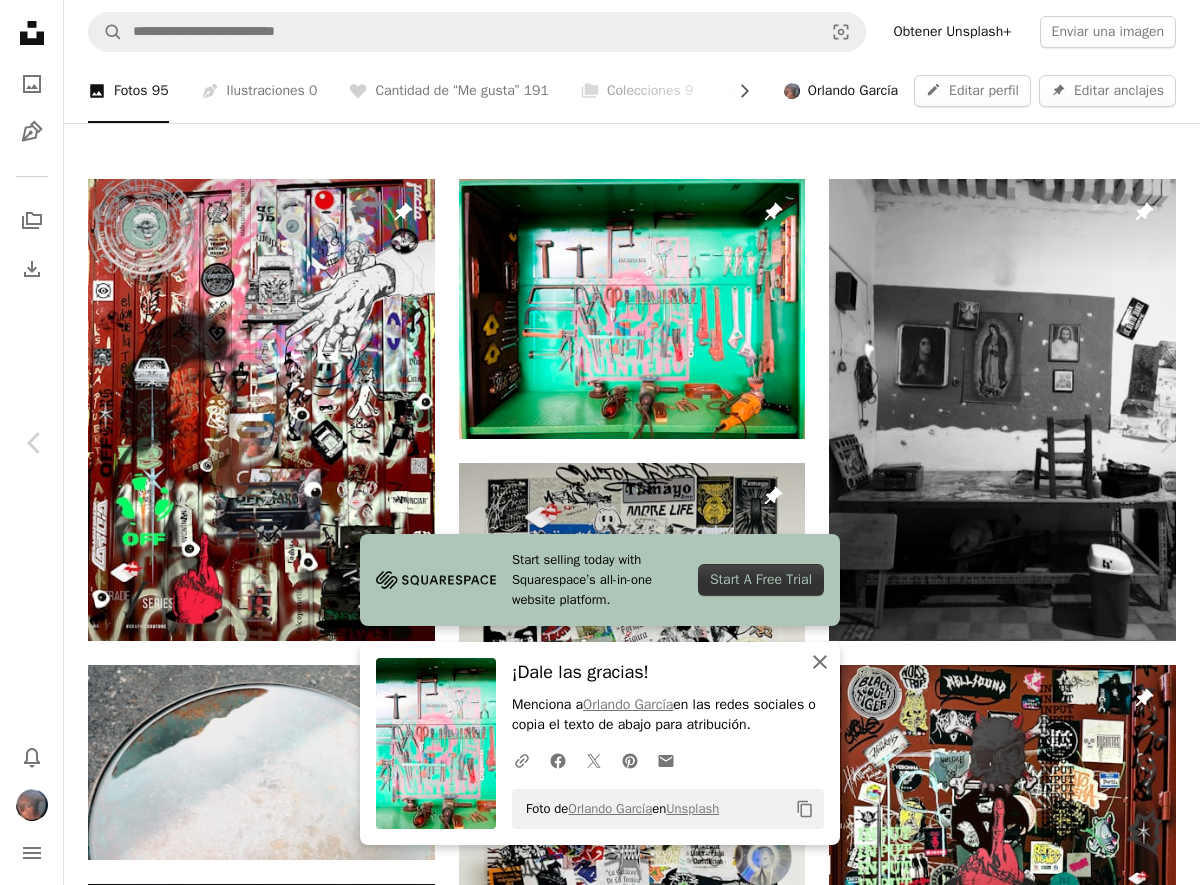 click 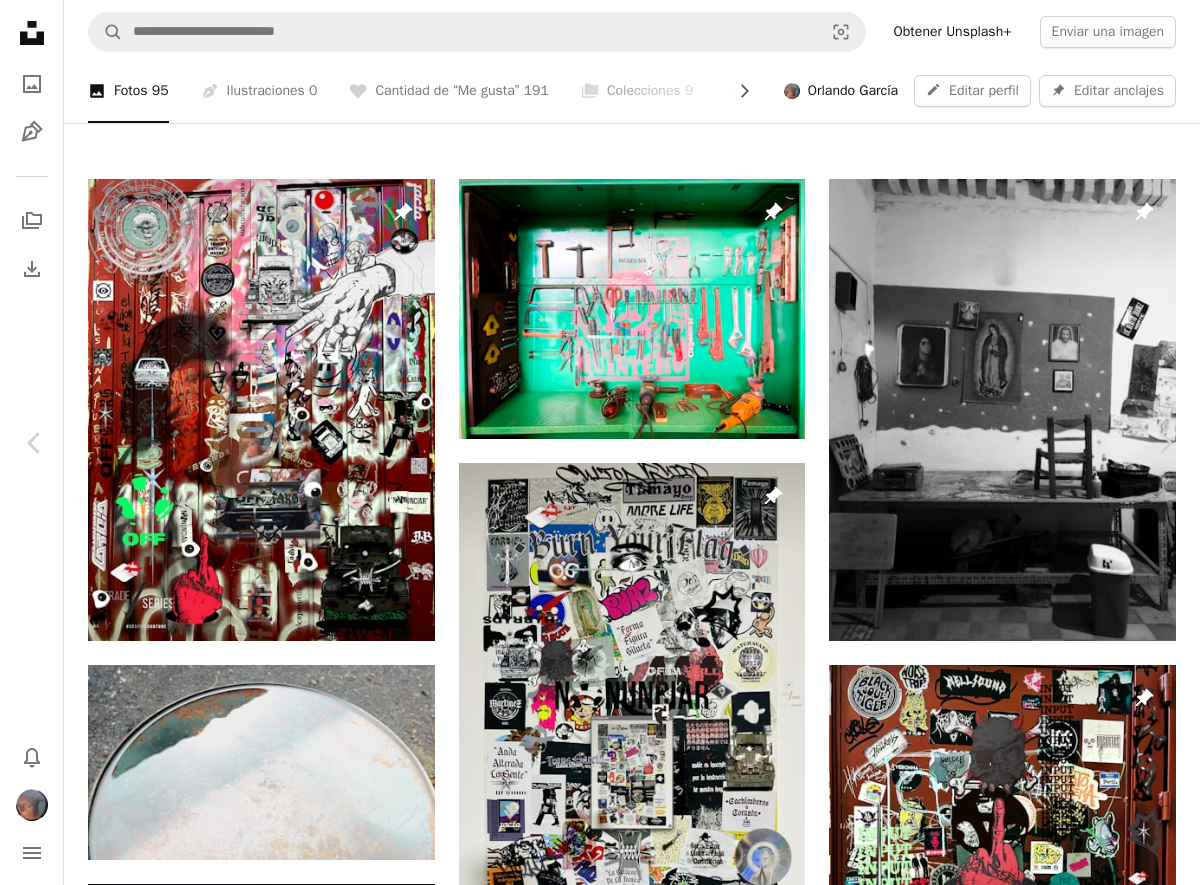 click on "Cancelar" at bounding box center (727, 4904) 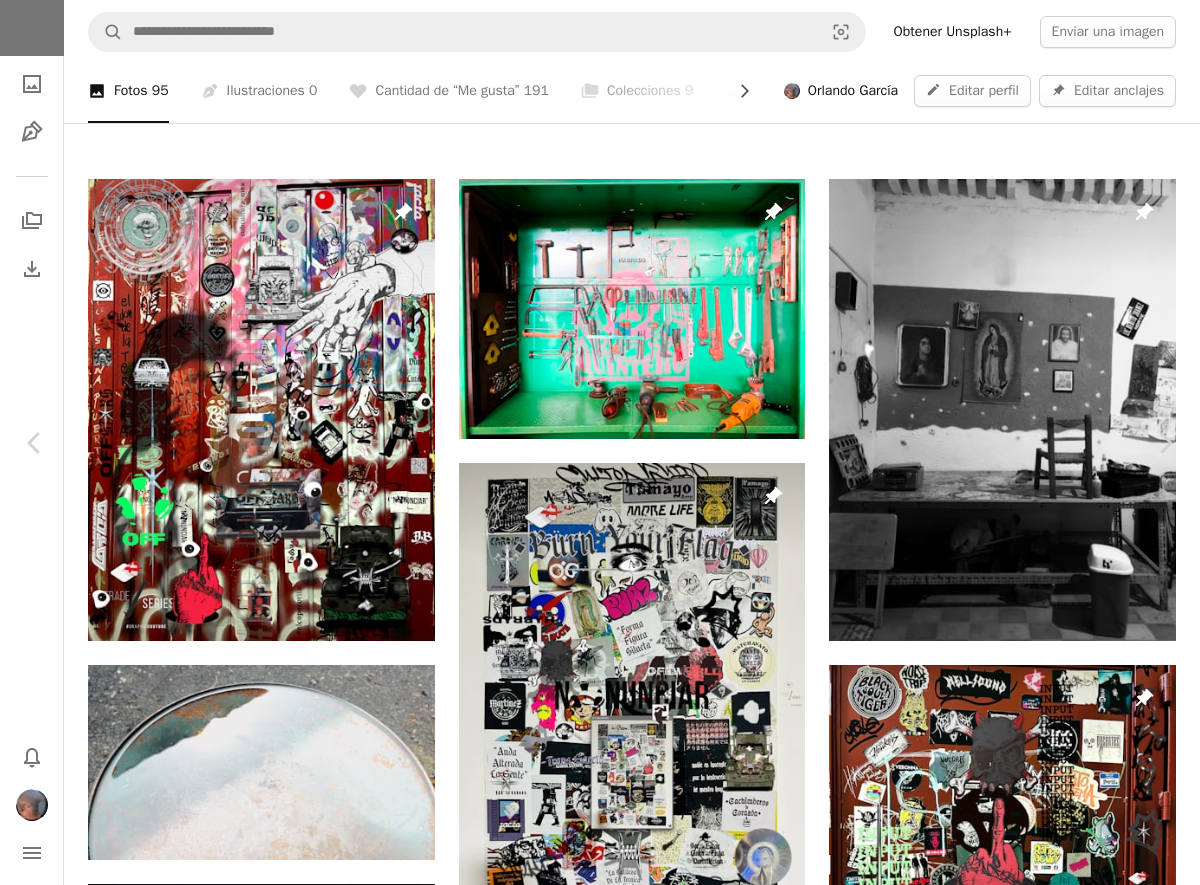 click on "An X shape" 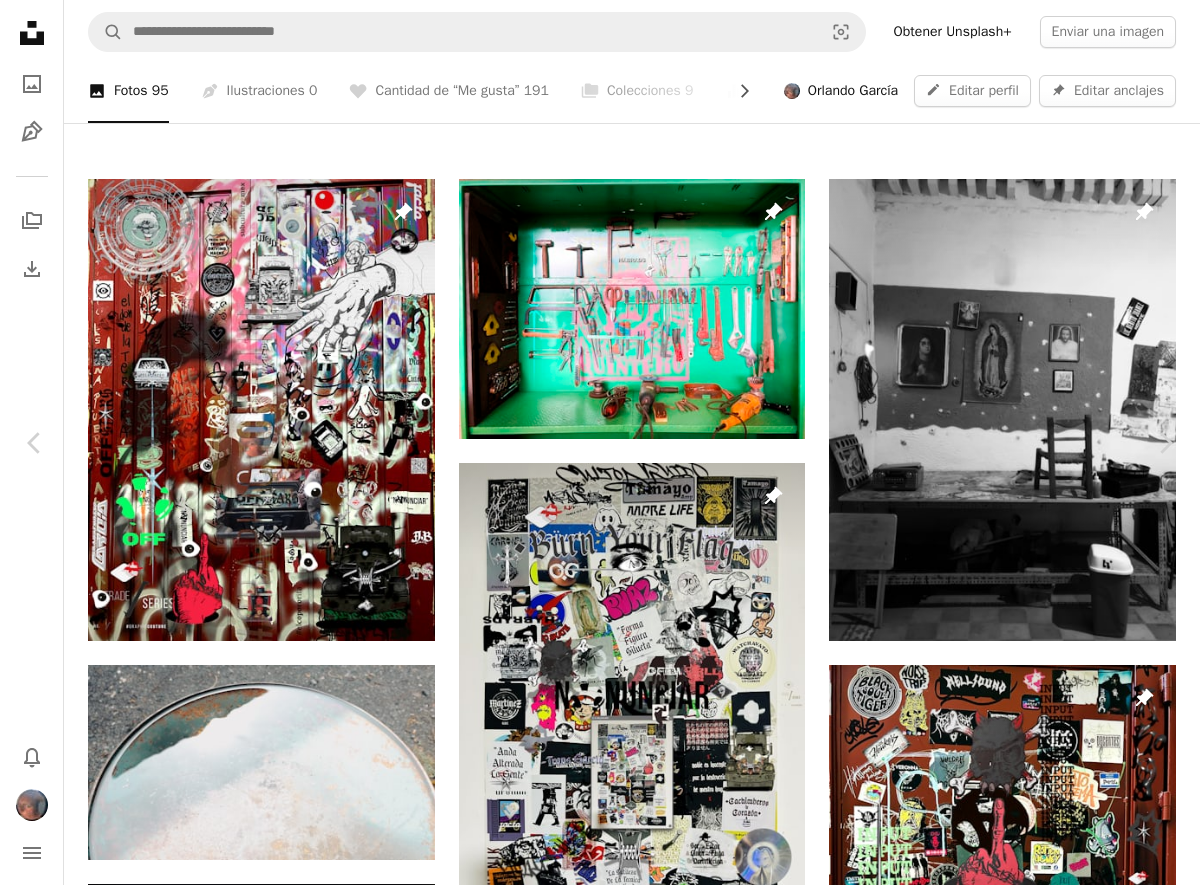 click on "An X shape Detalles Etiquetas Exif Configuración Etiquetas  (hasta  20 ) taller × herramientas × armario de herramientas × organización × carpintería × mecánica × trabajo manual × bricolaje × orden industrial × equipo de trabajo × herramienta de trabajo × espacio de trabajo × artesanía × herramienta organizada × vida de taller × oficio × herramientas manuales × diseño industrial × utilidad × precisión × 20/20 Copy content Cancelar Actualizar información" at bounding box center (600, 4717) 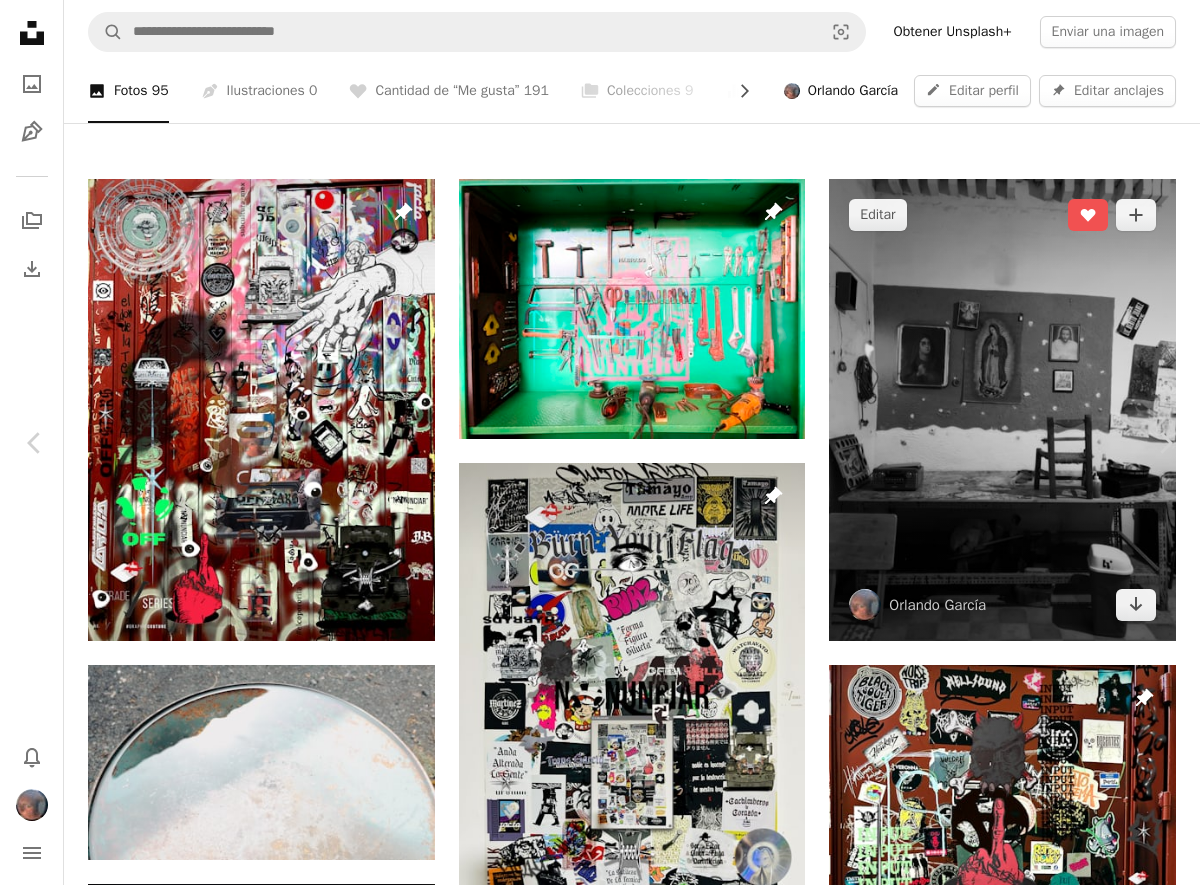 click on "An X shape Chevron left Chevron right [FIRST] [LAST] Disponible para contratación A checkmark inside of a circle Editar A heart A plus sign Editar imagen   Plus sign for Unsplash+ Descargar Chevron down Zoom in Visualizaciones 10.480 Descargas 143 Editar A forward-right arrow Compartir Info icon Información Un armario verde lleno de herramientas cuidadosamente organizadas, símbolo de orden, oficio y precisión. Esta imagen captura la esencia del trabajo manual, la disciplina del taller y el respeto por los instrumentos que construyen y reparan. Más información A map marker Maquila, corte, doblez de lámina y placa ingesol, [STREET], [NEIGHBORHOOD], [CITY], Méx., México Calendar outlined Publicado el  [DATE] Safety Uso gratuito bajo la  Licencia Unsplash Humano Mueble fábrica taller fabricación garaje martillo dentro dispositivo Cobertizo para herramientas Imágenes relacionadas A heart A plus sign Fujiphilm Arrow pointing down Plus sign for Unsplash+ A heart" at bounding box center [600, 4717] 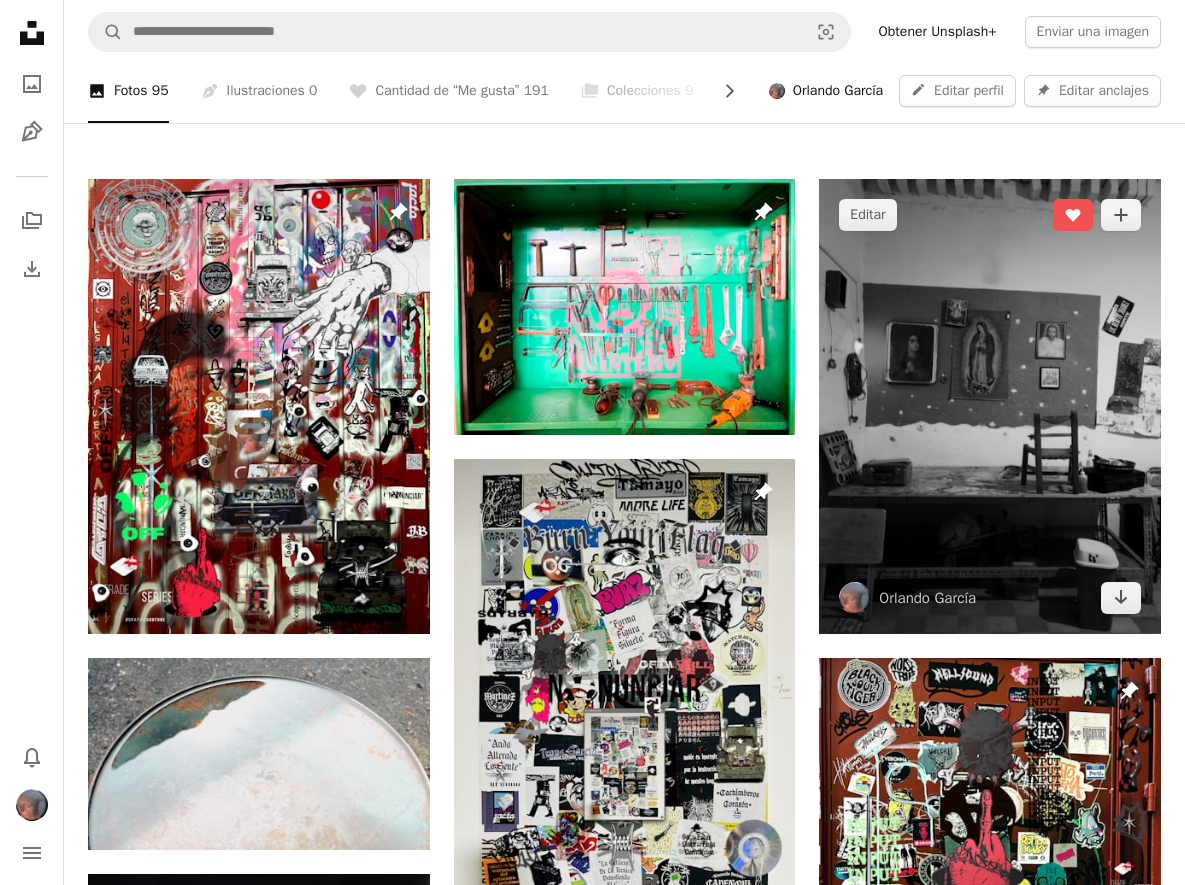 click at bounding box center (990, 406) 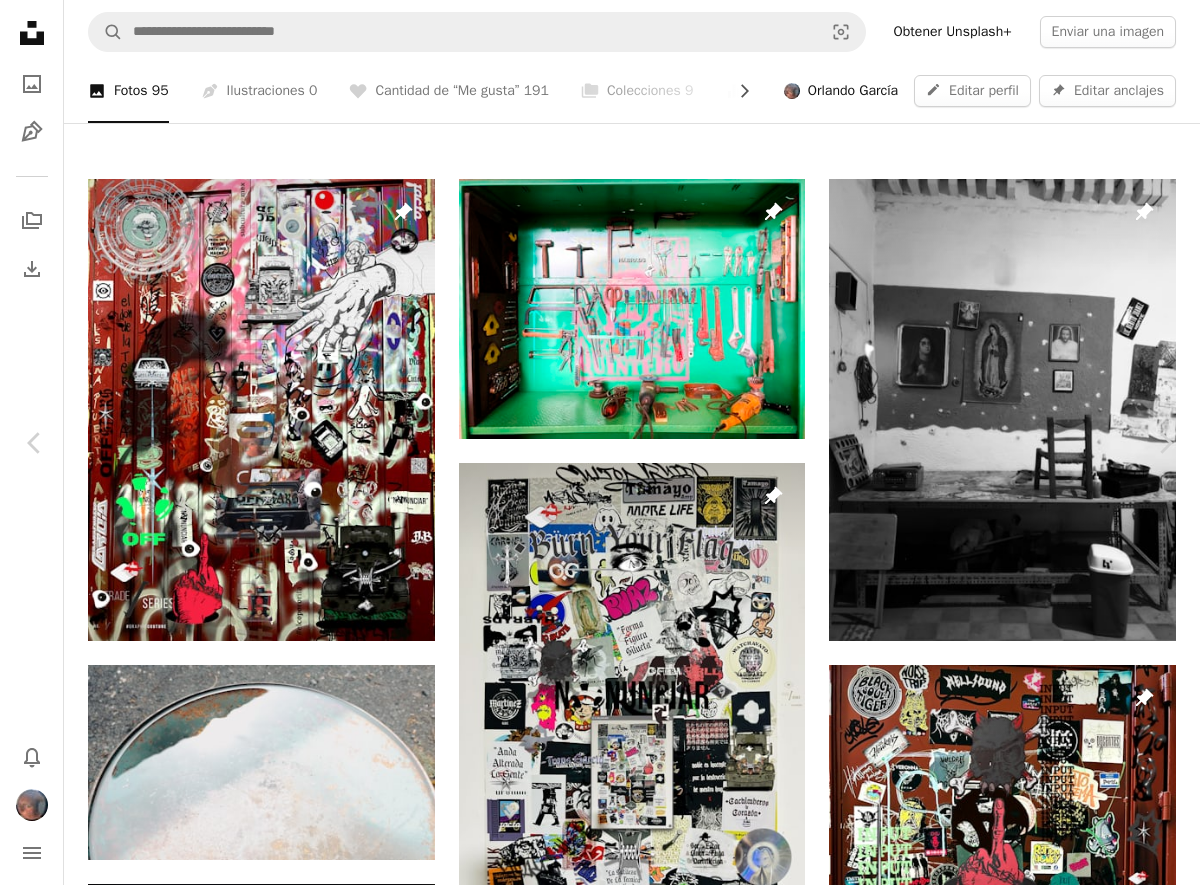scroll, scrollTop: 352, scrollLeft: 0, axis: vertical 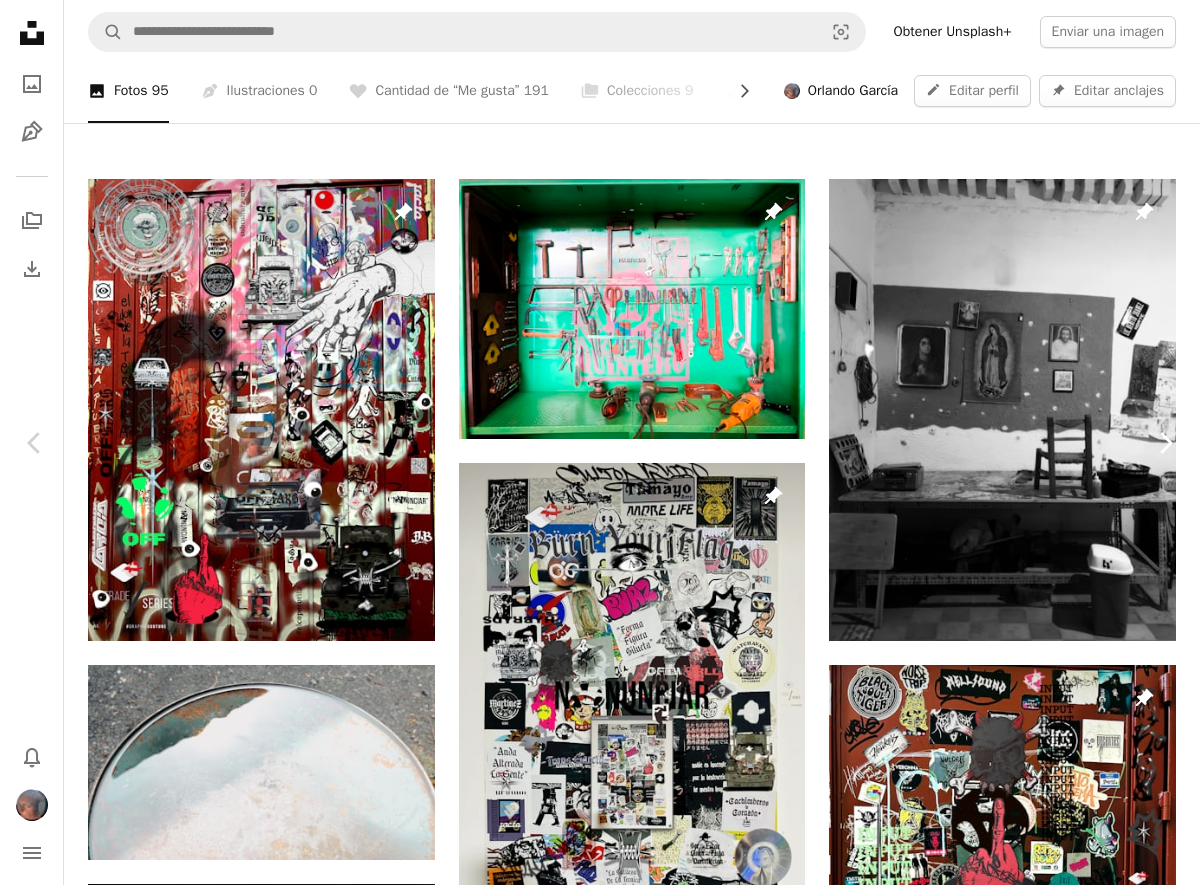 click on "Chevron right" at bounding box center (1165, 443) 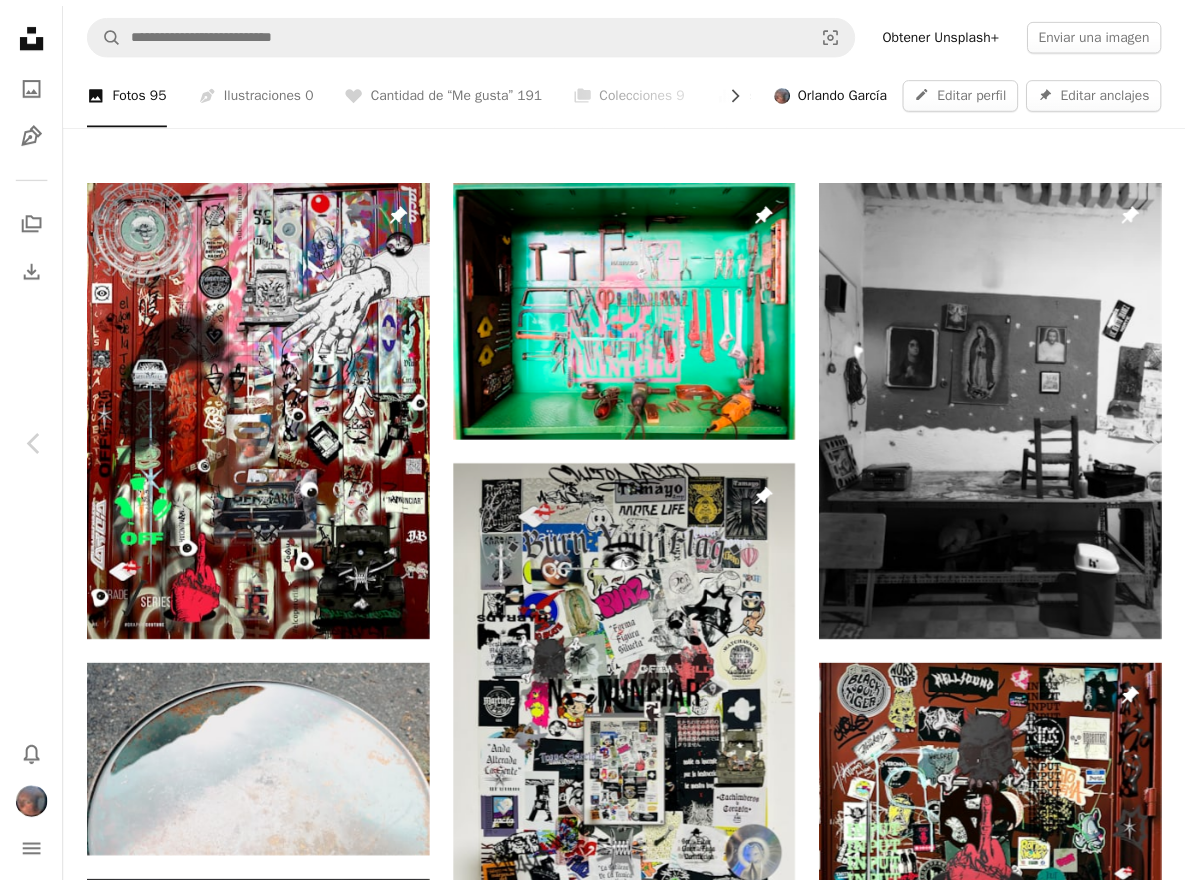 scroll, scrollTop: 194, scrollLeft: 0, axis: vertical 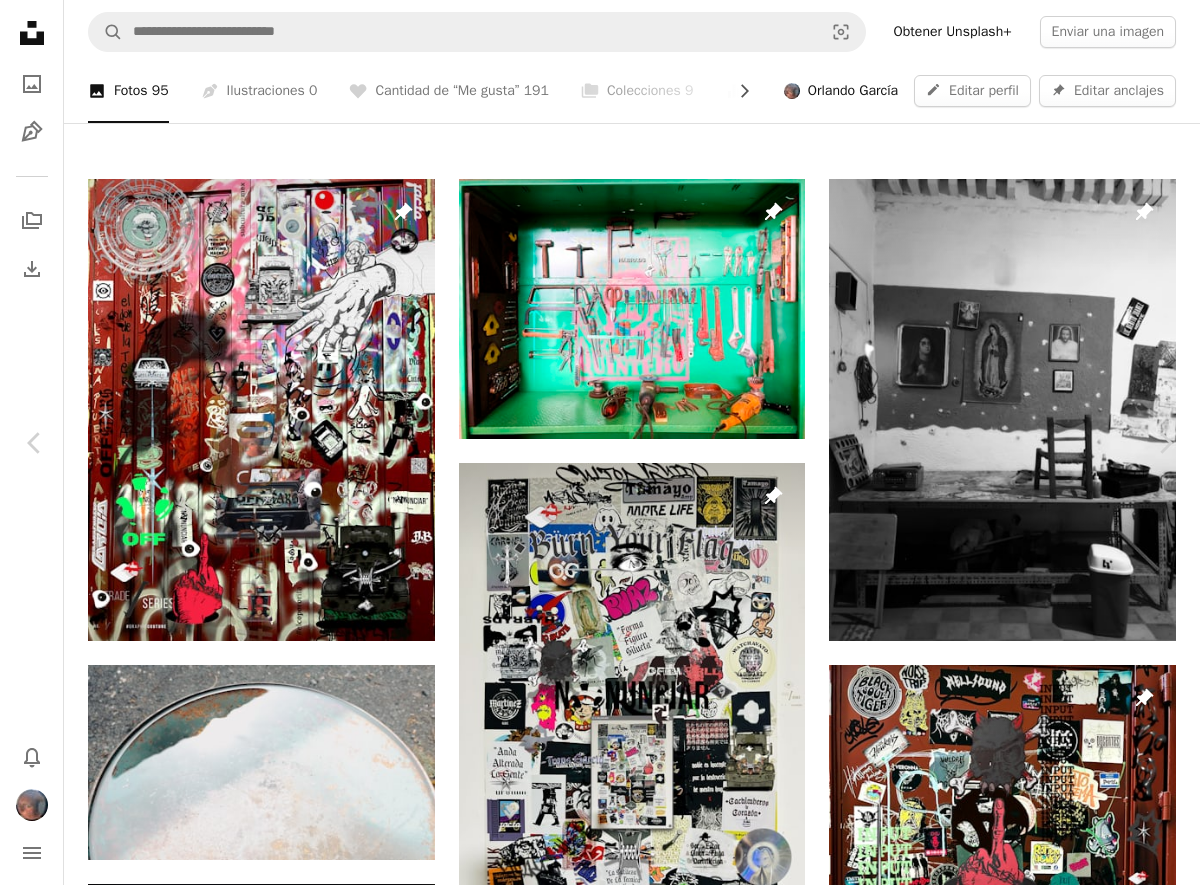 click on "An X shape Chevron left Chevron right [FIRST] [LAST] Disponible para contratación A checkmark inside of a circle Editar A heart A plus sign Editar imagen   Plus sign for Unsplash+ Descargar Chevron down Zoom in Visualizaciones 878 Descargas 10 Editar A forward-right arrow Compartir Info icon Información Una composición visual intensa, urbana y subversiva que captura el espíritu del collage callejero contemporáneo. Pegatinas, arte gráfico, mensajes rebeldes y tipografías audaces convergen en una pared que habla de resistencia, identidad y cultura alternativa. Más información A map marker [BUSINESS_NAME], [STREET], [NEIGHBORHOOD], [CITY], Méx., México Calendar outlined Publicado el  [DATE] Safety Uso gratuito bajo la  Licencia Unsplash Pegatinas arte hombre Humano cara adulto póster masculino collage pizarra anuncio cabeza folleto volantes Imágenes relacionadas A heart A plus sign Blogging Guide Disponible para contratación A heart Editar" at bounding box center (600, 4717) 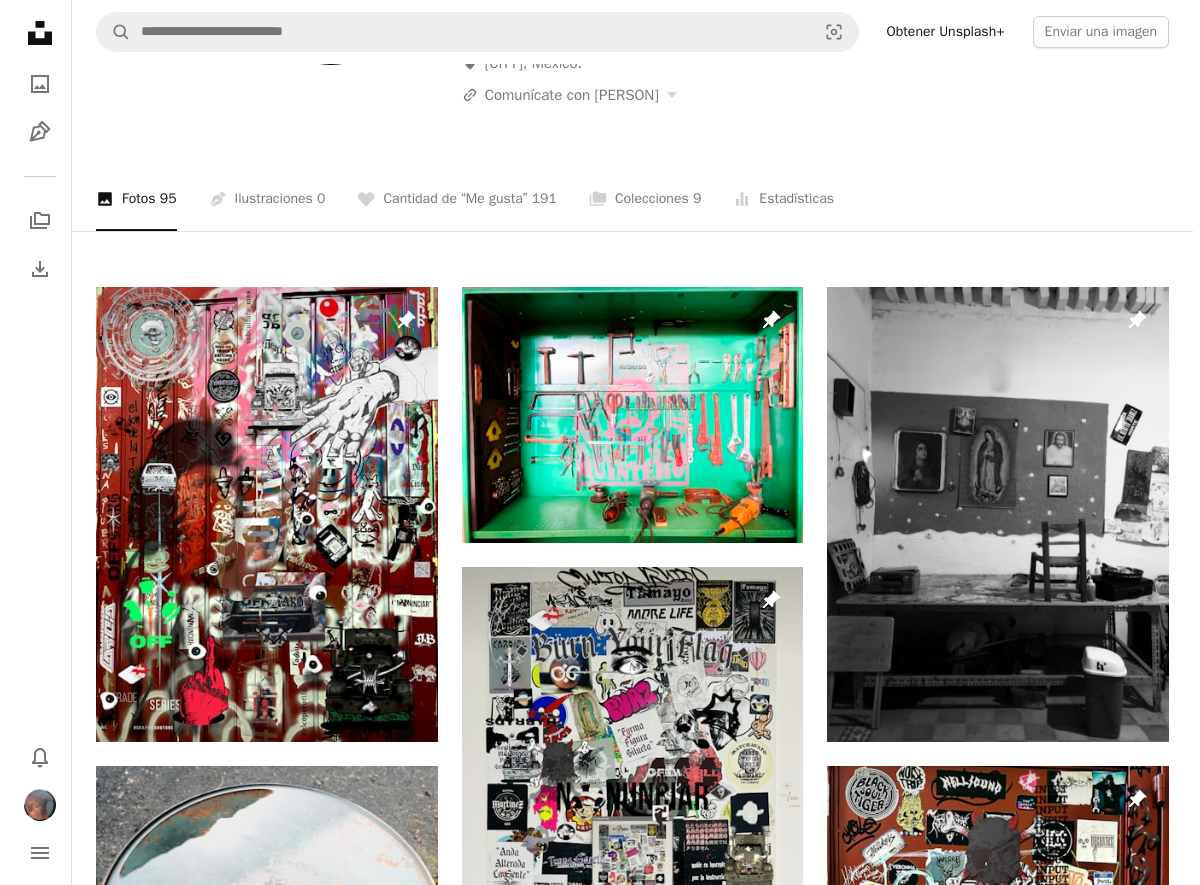 scroll, scrollTop: 225, scrollLeft: 0, axis: vertical 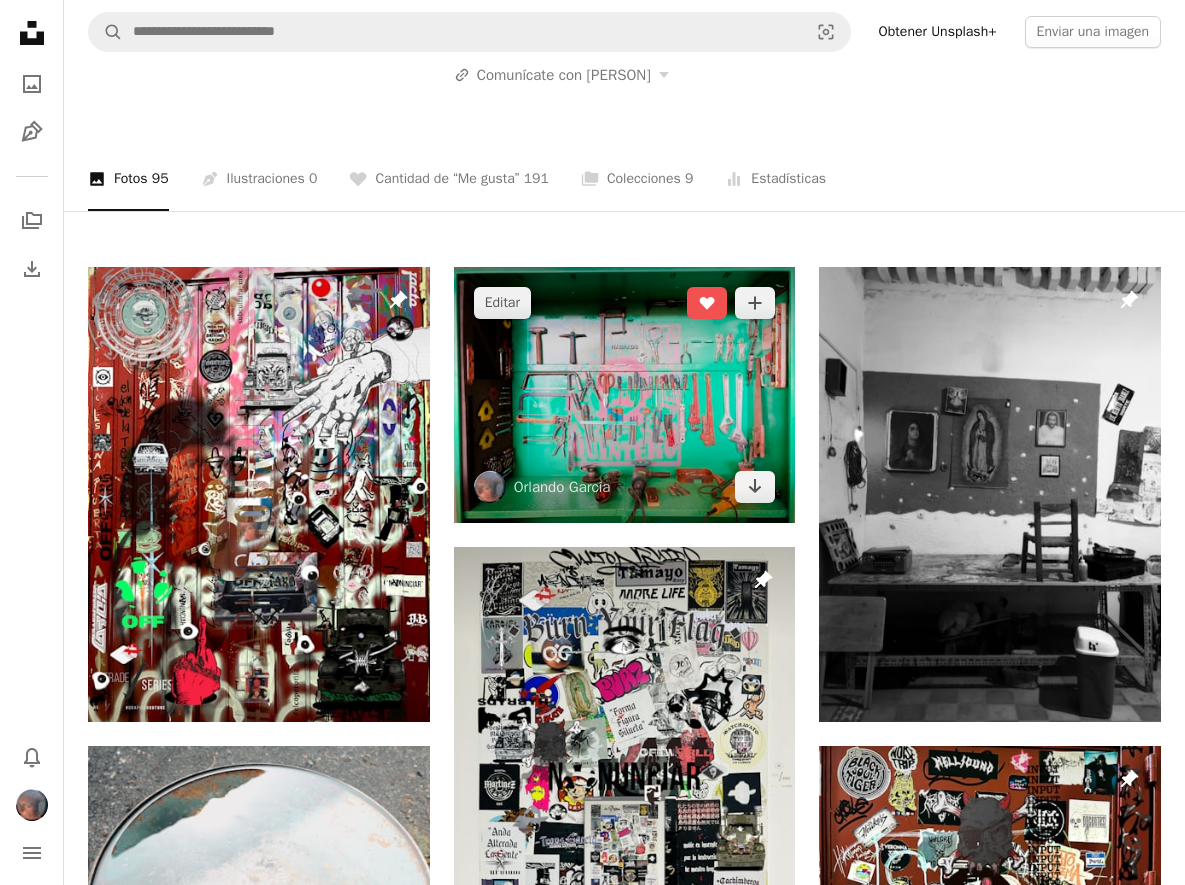 click at bounding box center (625, 395) 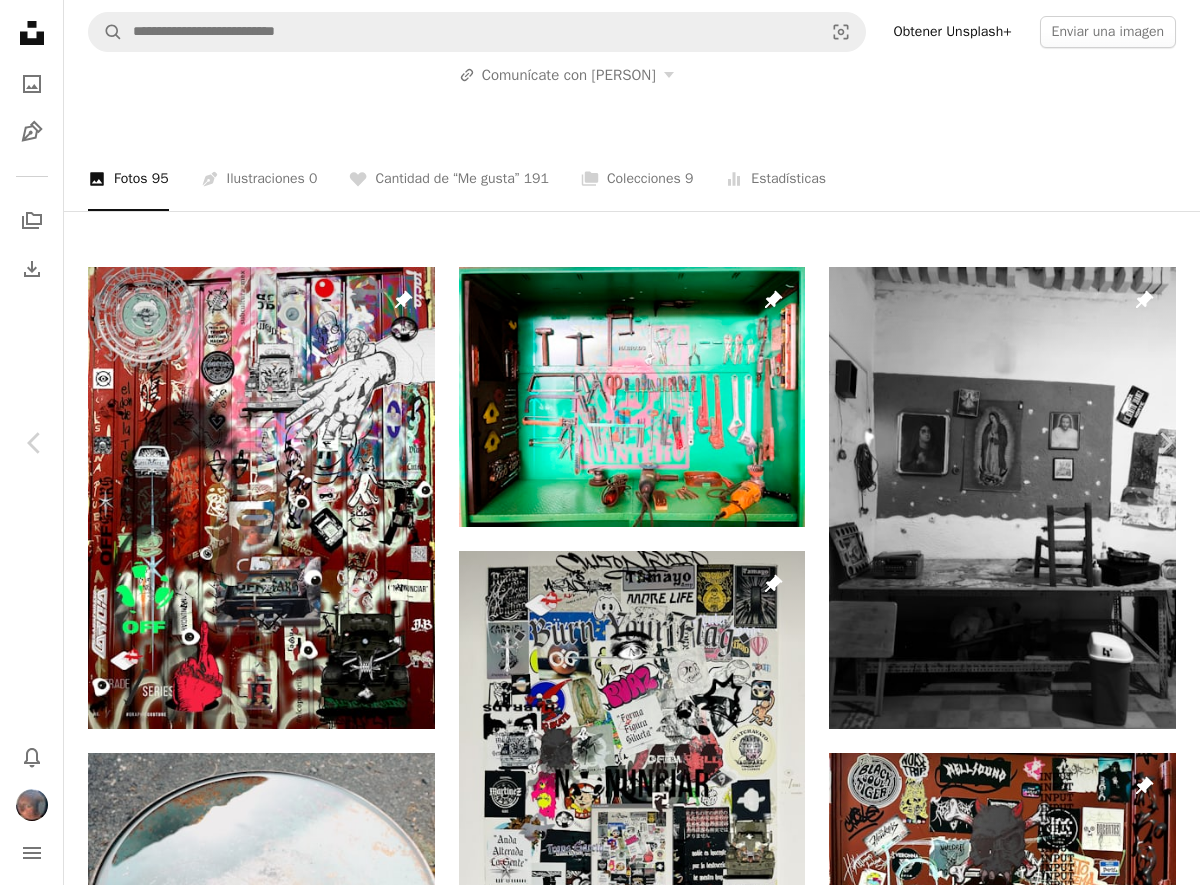 scroll, scrollTop: 576, scrollLeft: 0, axis: vertical 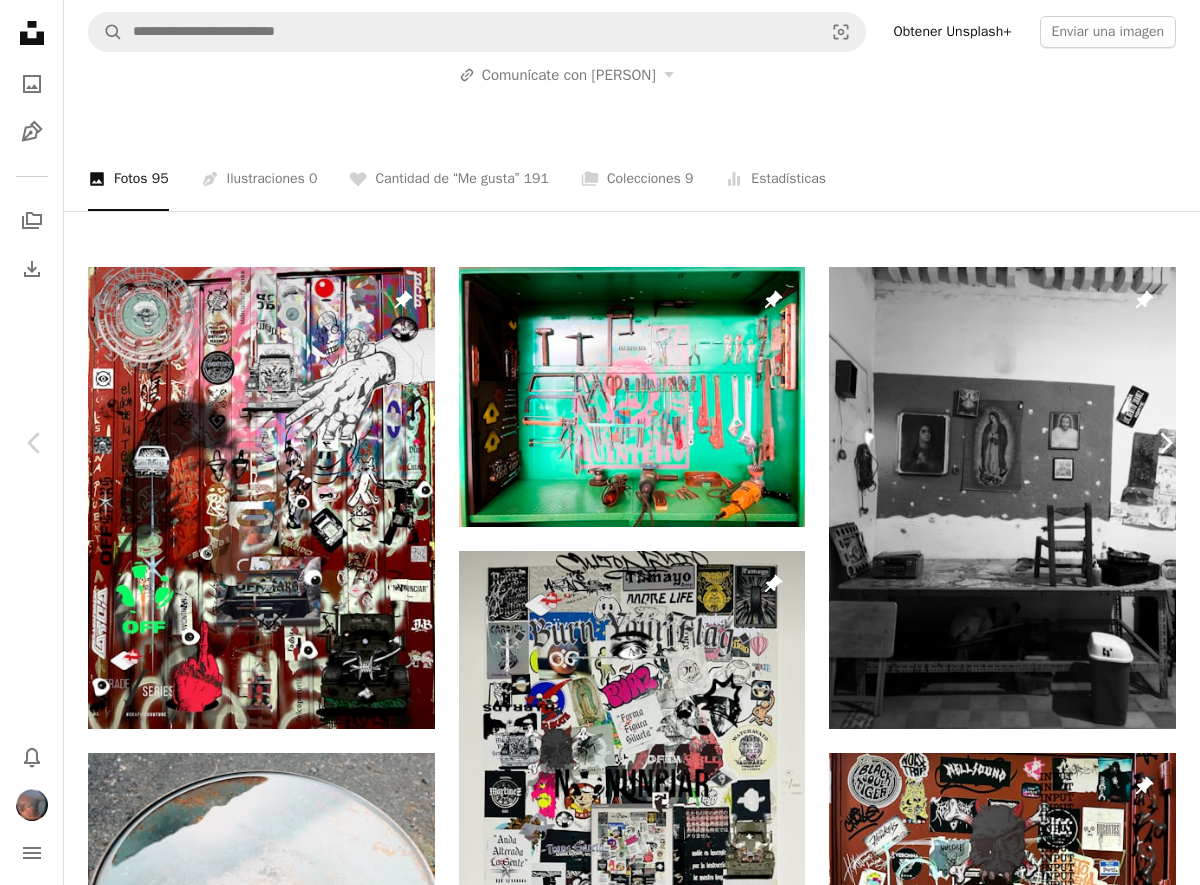 click on "Chevron right" at bounding box center [1165, 443] 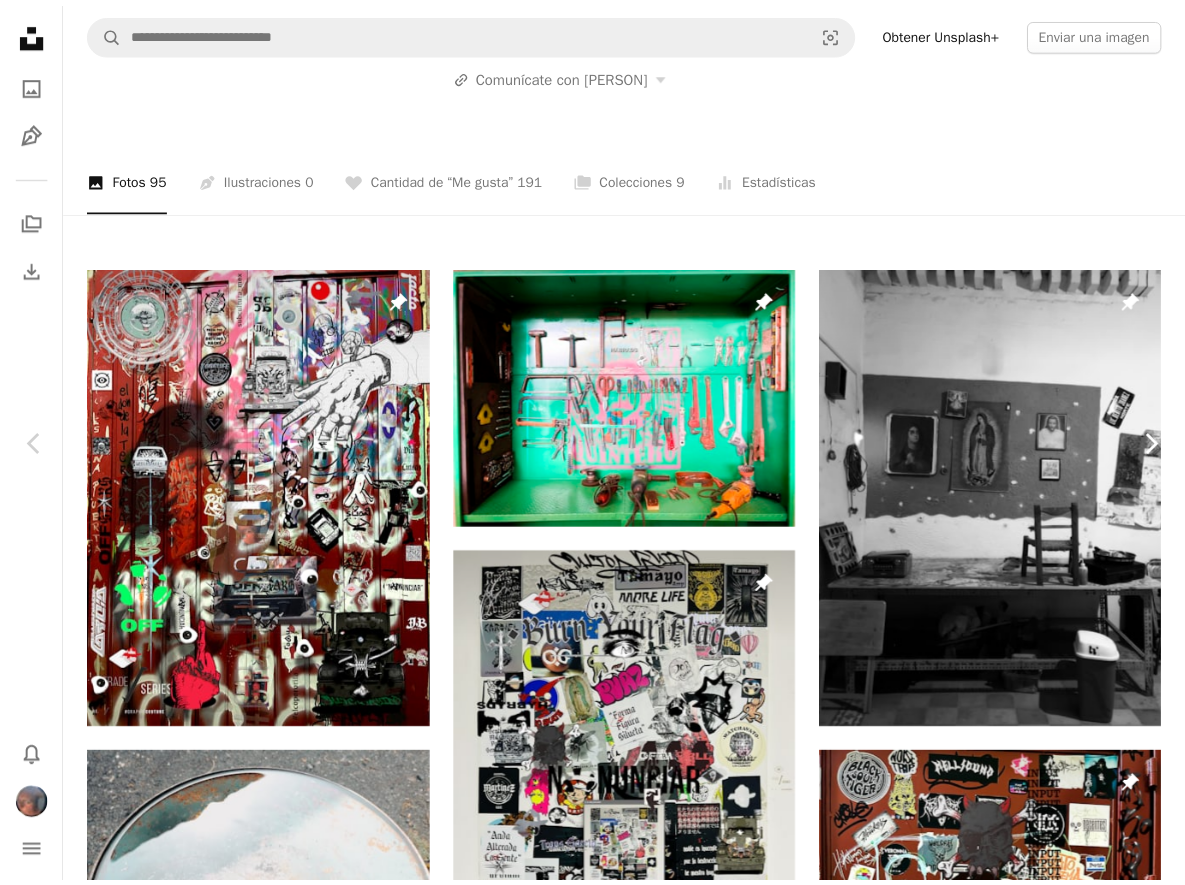 scroll, scrollTop: 0, scrollLeft: 0, axis: both 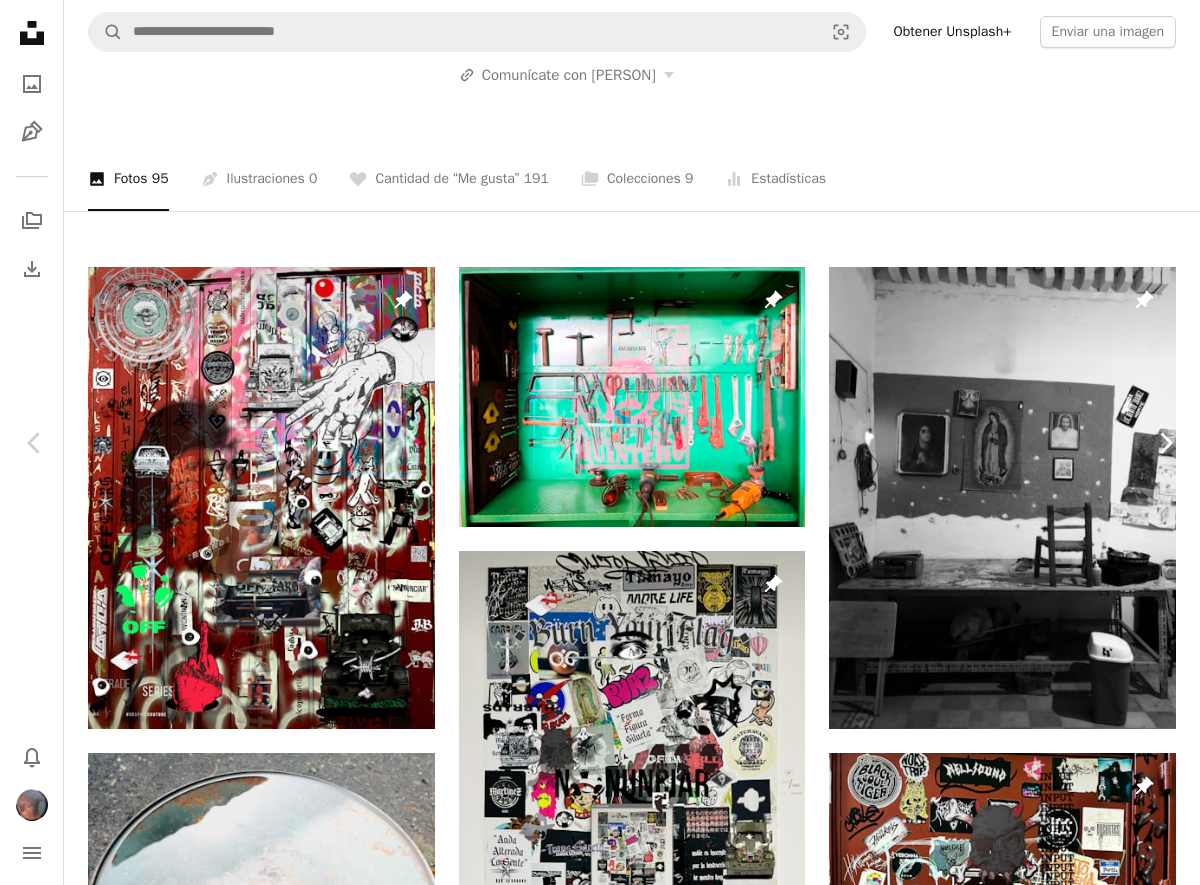 click on "Chevron right" at bounding box center (1165, 443) 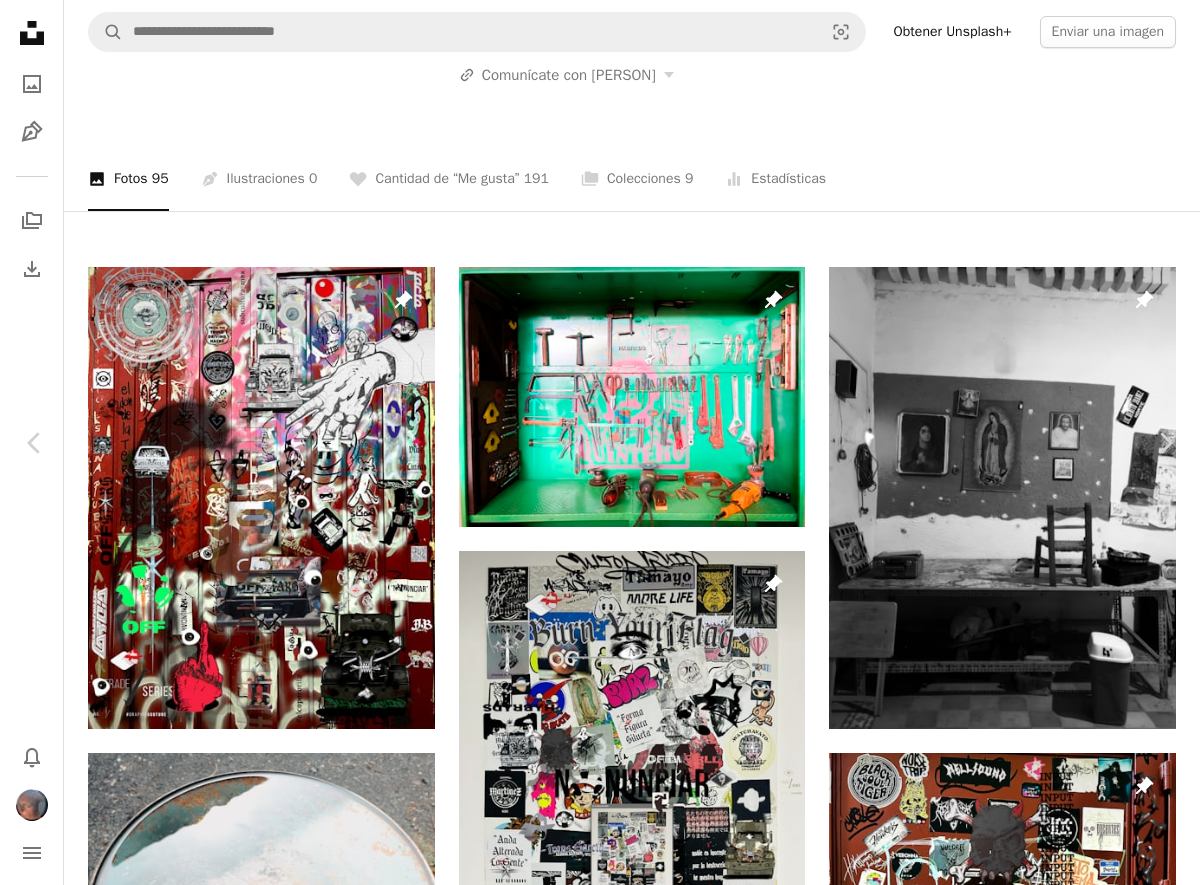 click on "An X shape Chevron left Chevron right [FIRST] [LAST] Disponible para contratación A checkmark inside of a circle Editar A heart A plus sign Editar imagen   Plus sign for Unsplash+ Descargar Chevron down Zoom in Visualizaciones 878 Descargas 10 Editar A forward-right arrow Compartir Info icon Información Una composición visual intensa, urbana y subversiva que captura el espíritu del collage callejero contemporáneo. Pegatinas, arte gráfico, mensajes rebeldes y tipografías audaces convergen en una pared que habla de resistencia, identidad y cultura alternativa. Más información A map marker [BUSINESS_NAME], [STREET], [NEIGHBORHOOD], [CITY], Méx., México Calendar outlined Publicado el  [DATE] Safety Uso gratuito bajo la  Licencia Unsplash Pegatinas arte hombre Humano cara adulto póster masculino collage pizarra anuncio cabeza folleto volantes Imágenes relacionadas A heart A plus sign Blogging Guide Disponible para contratación A heart Editar" at bounding box center (600, 5826) 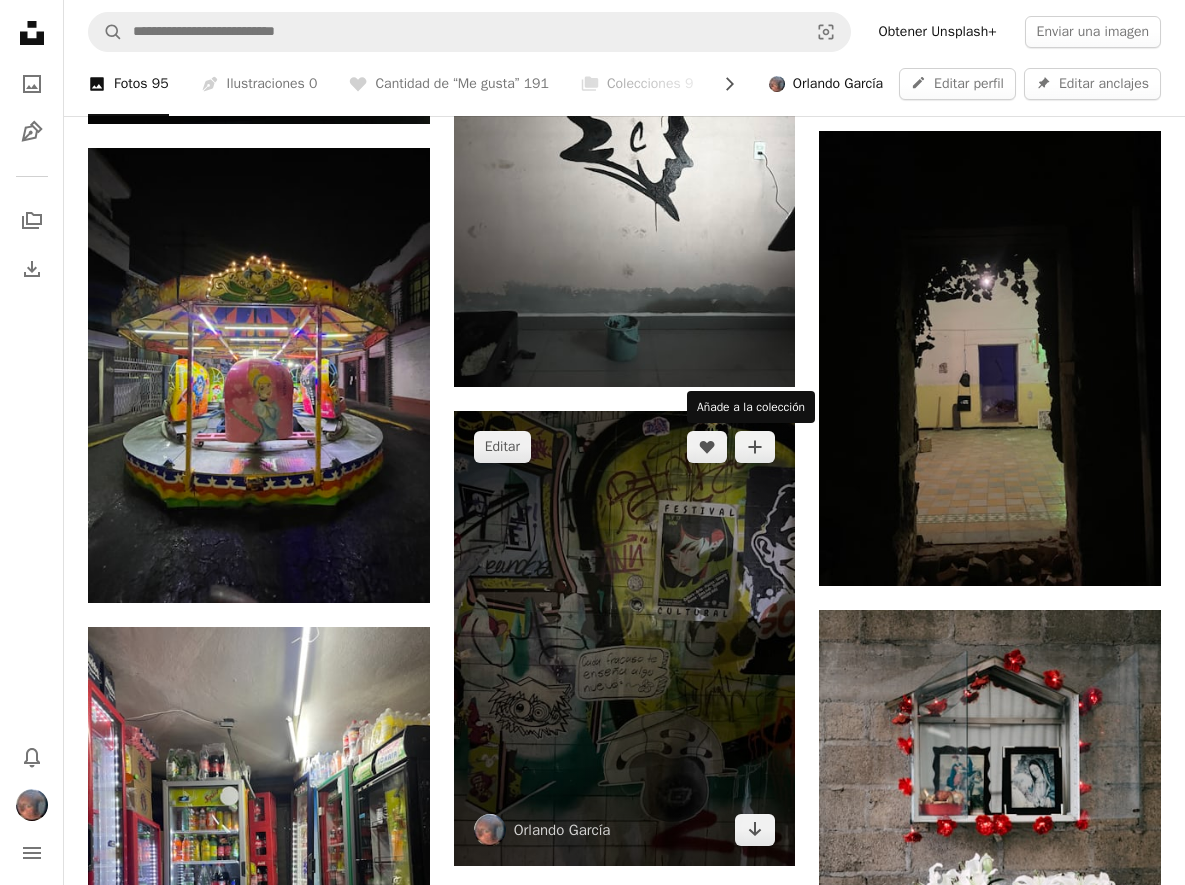 scroll, scrollTop: 1414, scrollLeft: 0, axis: vertical 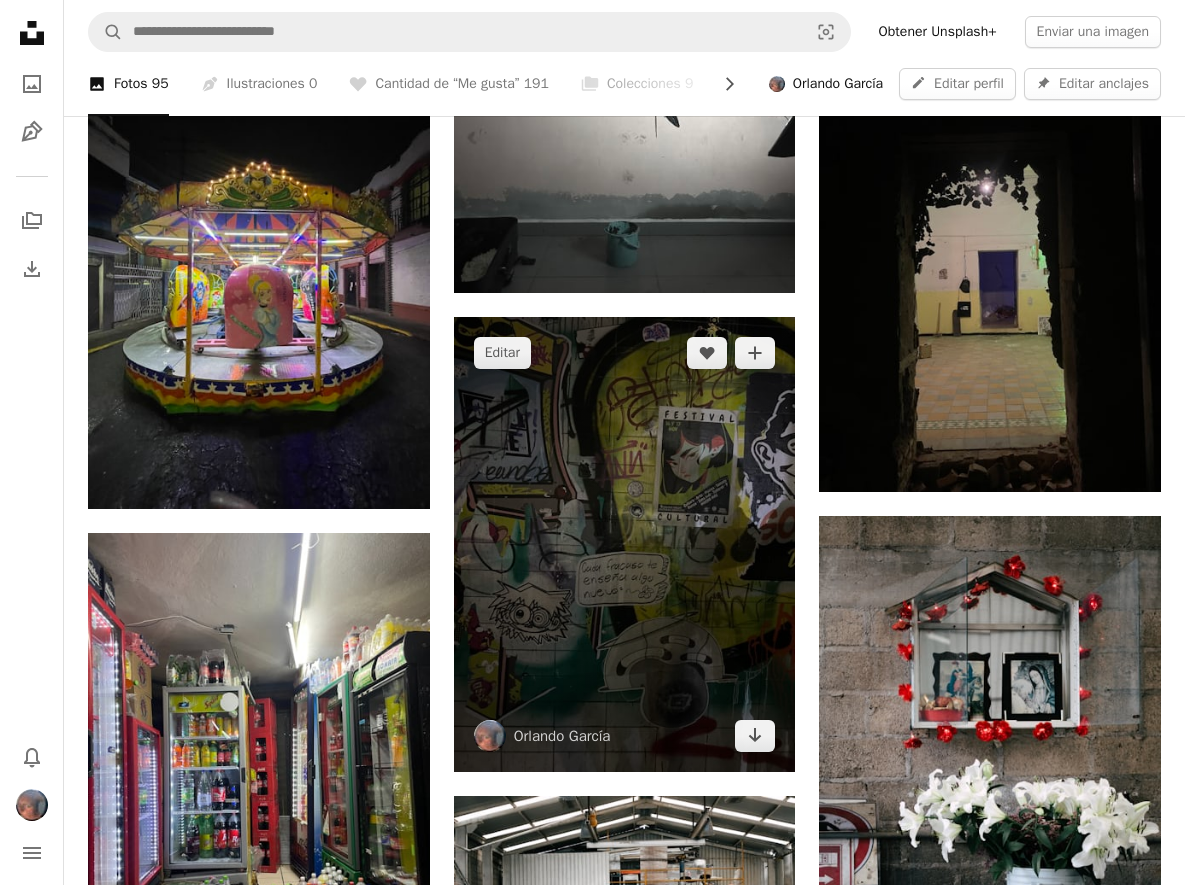 click at bounding box center (625, 544) 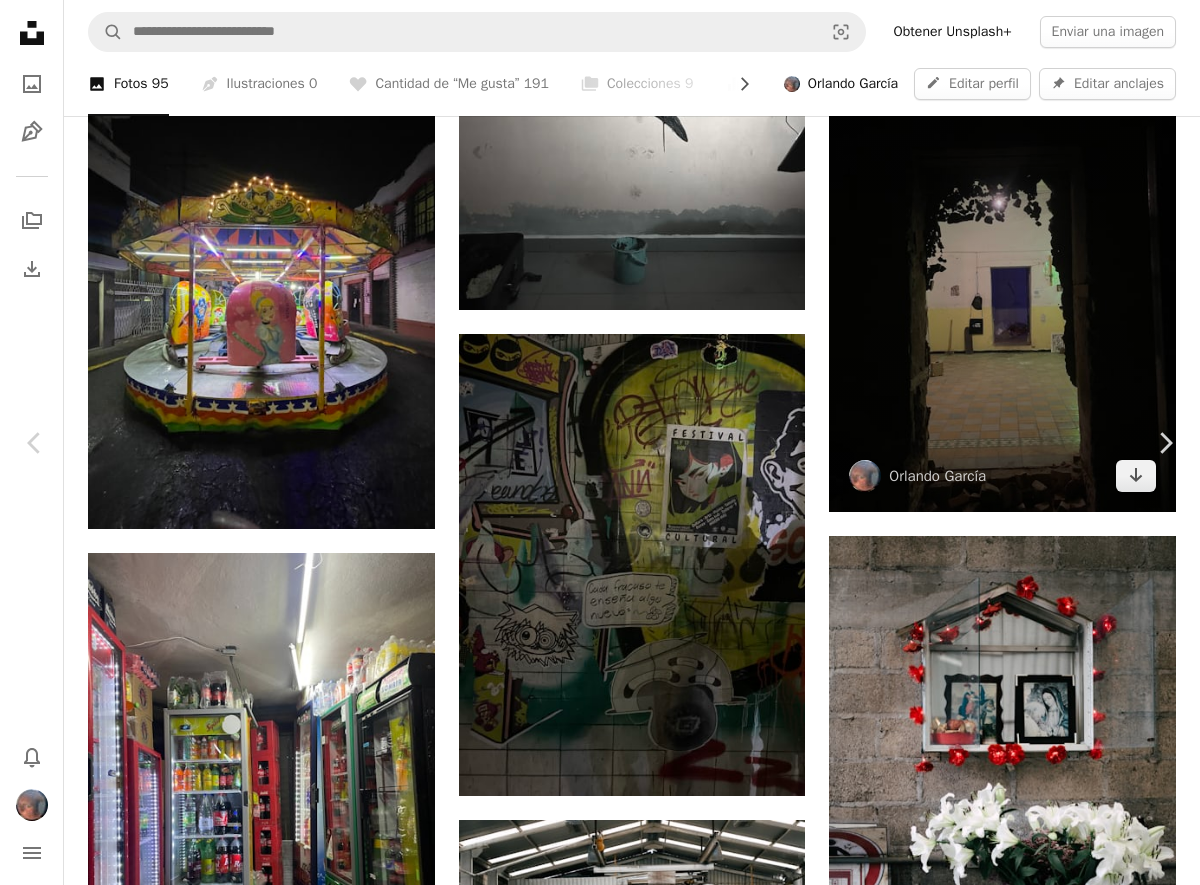 click on "An X shape Chevron left Chevron right Orlando García Disponible para contratación A checkmark inside of a circle Editar A heart A plus sign Editar imagen   Plus sign for Unsplash+ Descargar Chevron down Zoom in Visualizaciones 63 Descargas 0 Editar A forward-right arrow Compartir Info icon Información Calendar outlined Publicado el  22 de junio de 2025 Camera Apple, iPhone 14 Safety Uso gratuito bajo la  Licencia Unsplash póster pegar arte cerámica" at bounding box center (600, 4637) 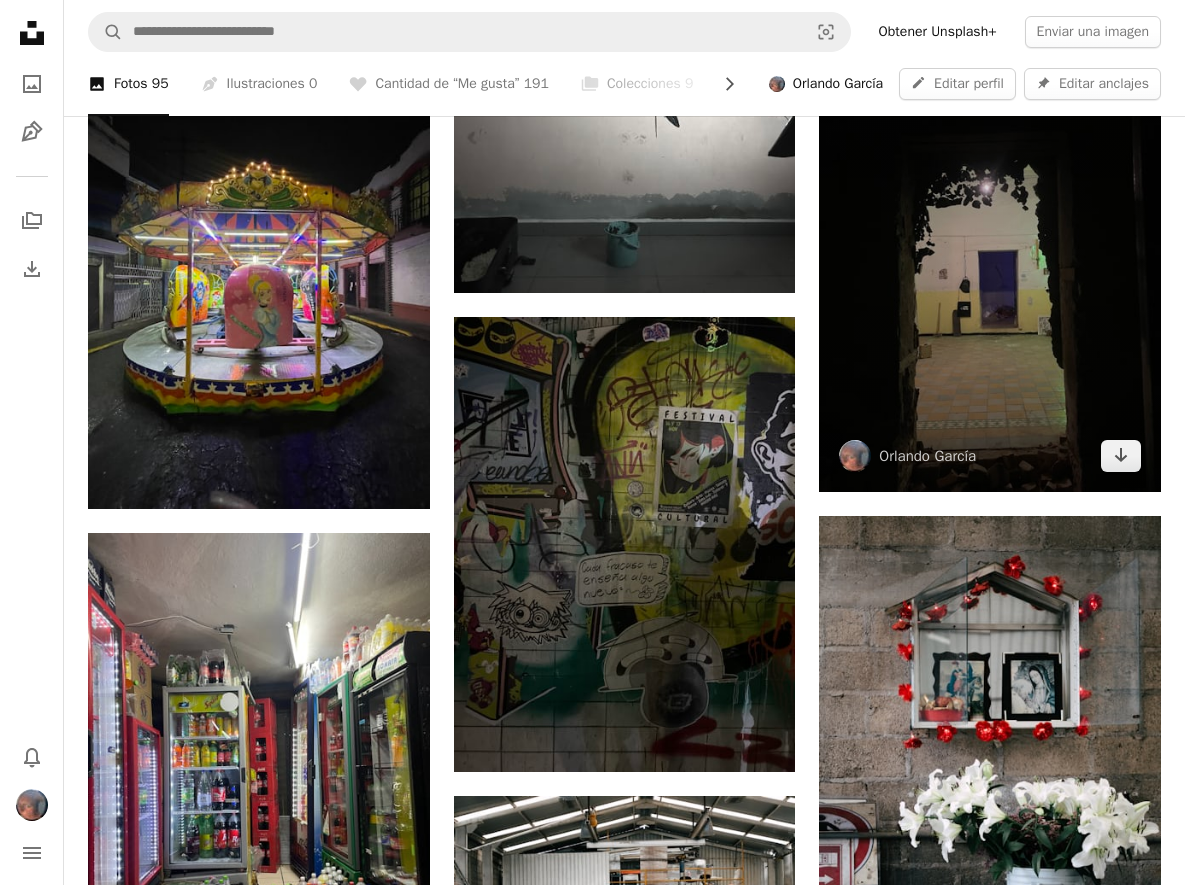 click at bounding box center [990, 264] 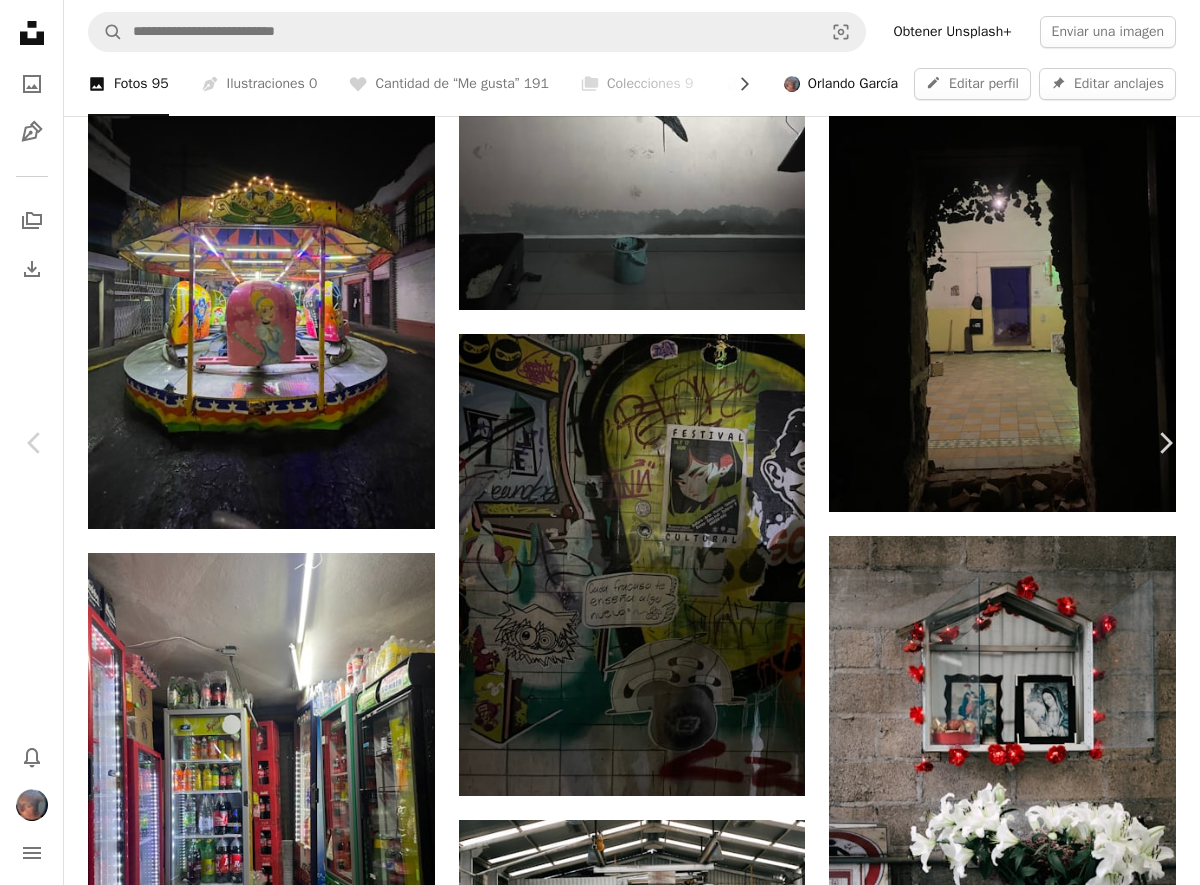 click on "An X shape Chevron left Chevron right Orlando García Disponible para contratación A checkmark inside of a circle Editar A heart A plus sign Editar imagen   Plus sign for Unsplash+ Descargar Chevron down Zoom in Visualizaciones 61 Descargas 0 Editar A forward-right arrow Compartir Info icon Información A map marker El Solario Rayón, Miguel Hidalgo MZ 005, col. Centro, Santa María Rayón, [STATE], México Calendar outlined Publicado el  22 de junio de 2025 Camera Apple, iPhone 12 mini Safety Uso gratuito bajo la  Licencia Unsplash hacienda Ojos" at bounding box center [600, 4637] 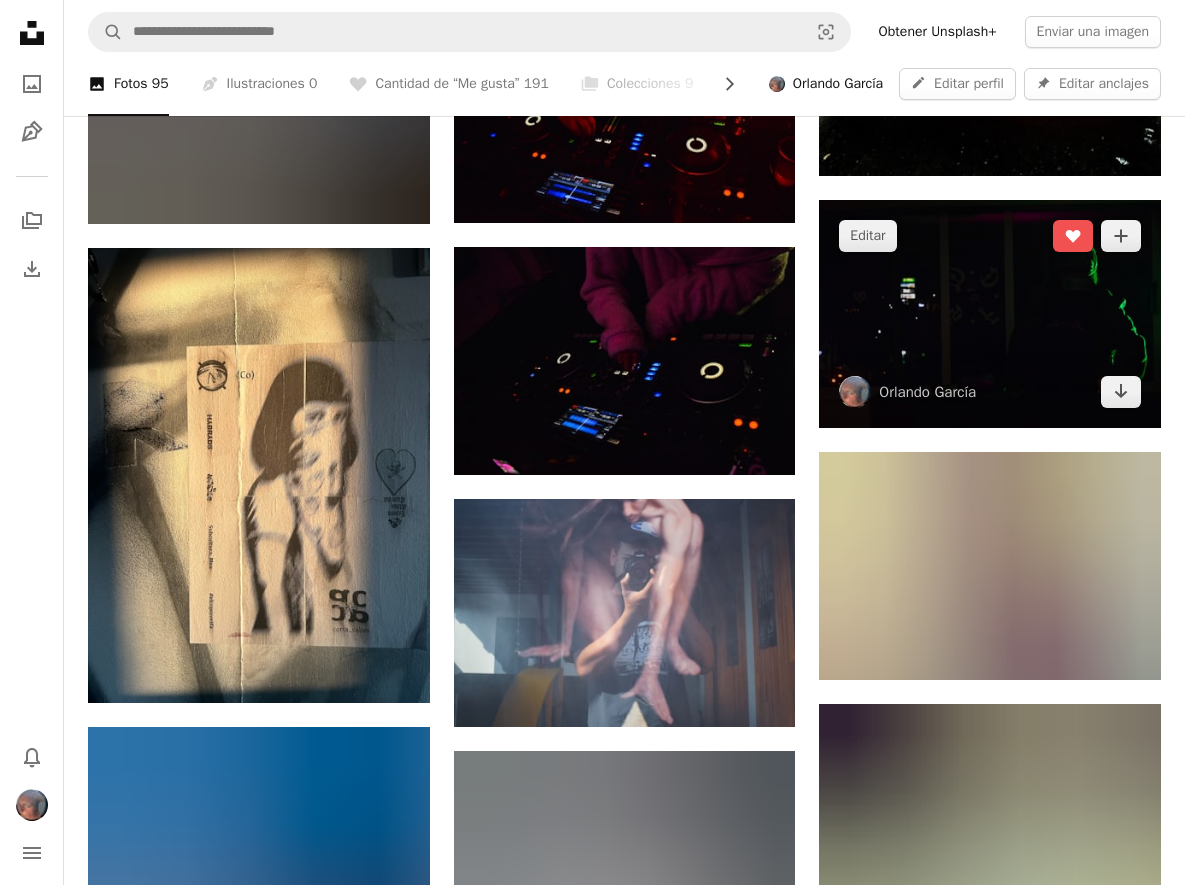 scroll, scrollTop: 4590, scrollLeft: 0, axis: vertical 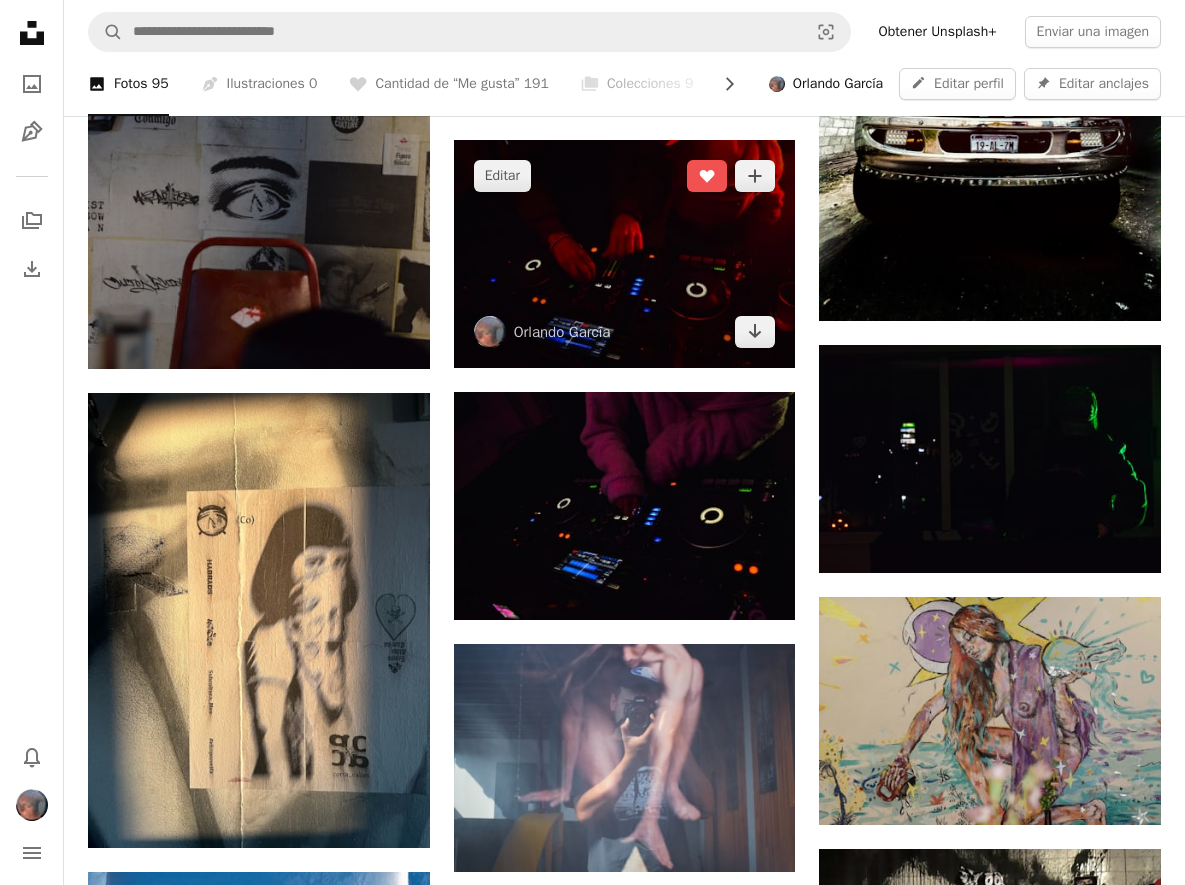 click at bounding box center [625, 254] 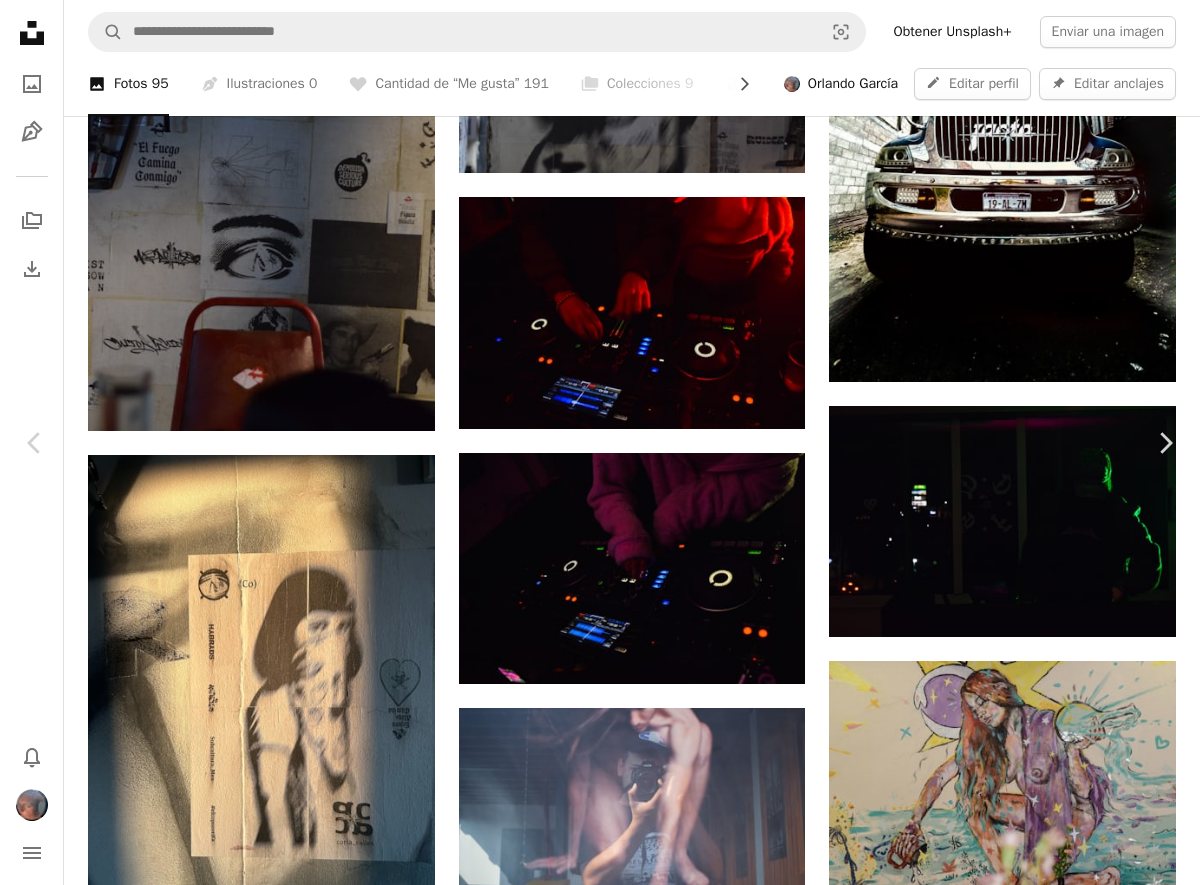 click on "An X shape Chevron left Chevron right Orlando García Disponible para contratación A checkmark inside of a circle Editar A heart A plus sign Editar imagen   Plus sign for Unsplash+ Descargar Chevron down Zoom in Visualizaciones 203 Descargas 0 Editar A forward-right arrow Compartir Info icon Información "Cada beat cuenta una historia. Entre luces y perillas, el DJ transforma el silencio en energía pura. El escenario está listo, el ritmo no se detiene." A map marker Facto publicidad, Calle José María Morelos MZ 019, Pilares, San Jerónimo Chicahualco, [STATE], México Calendar outlined Publicado el  2 de enero de 2025 Camera NIKON CORPORATION, NIKON D5300 Safety Uso gratuito bajo la  Licencia Unsplash rendimiento fiesta derrotar discoteca mujer Humano hembra adulto bebé" at bounding box center (600, 5386) 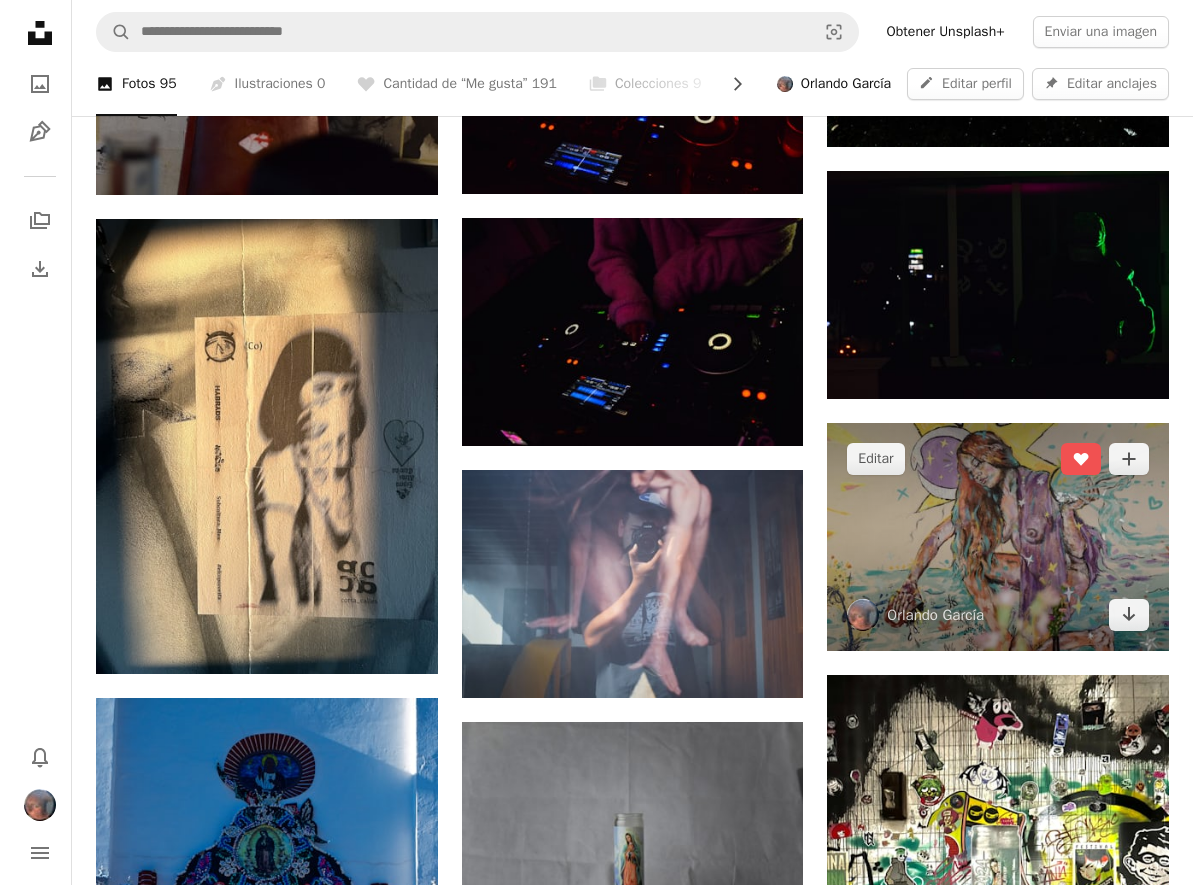 scroll, scrollTop: 4762, scrollLeft: 0, axis: vertical 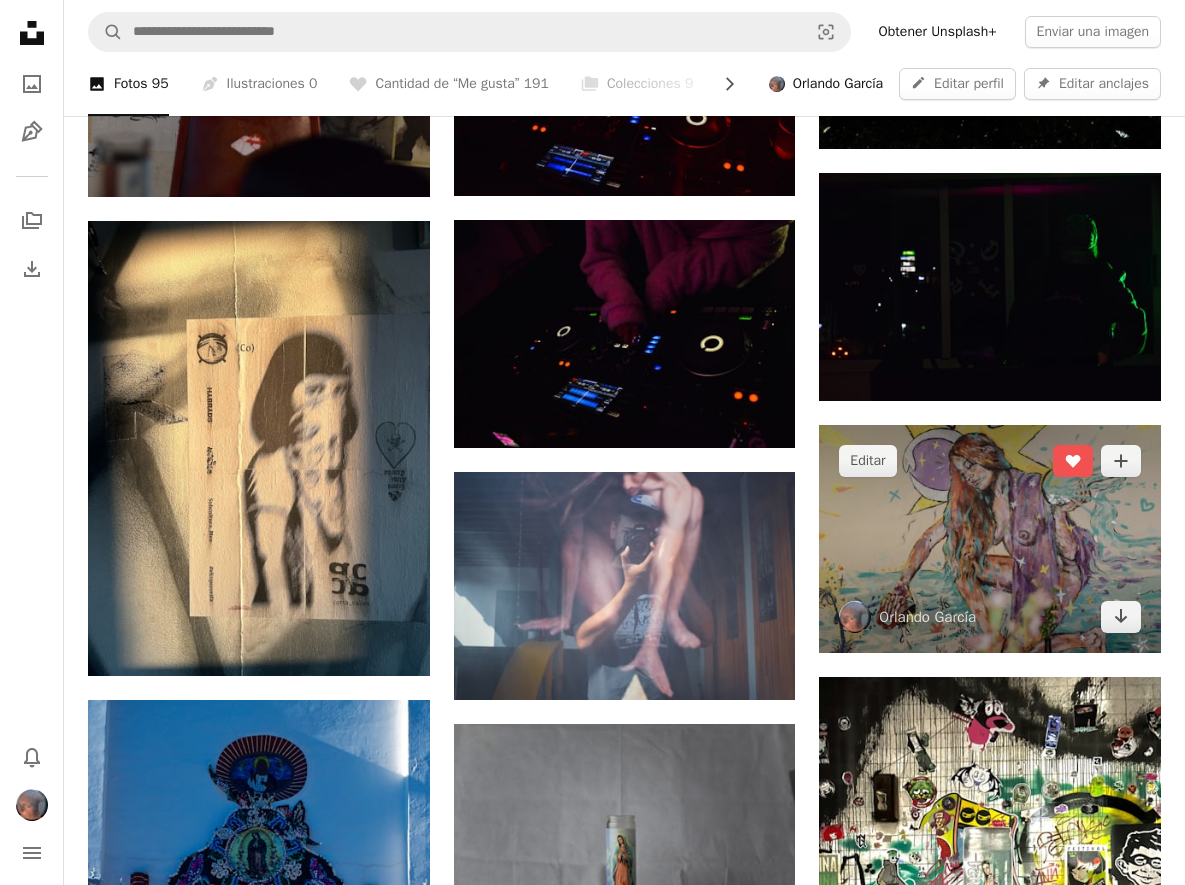click at bounding box center (990, 539) 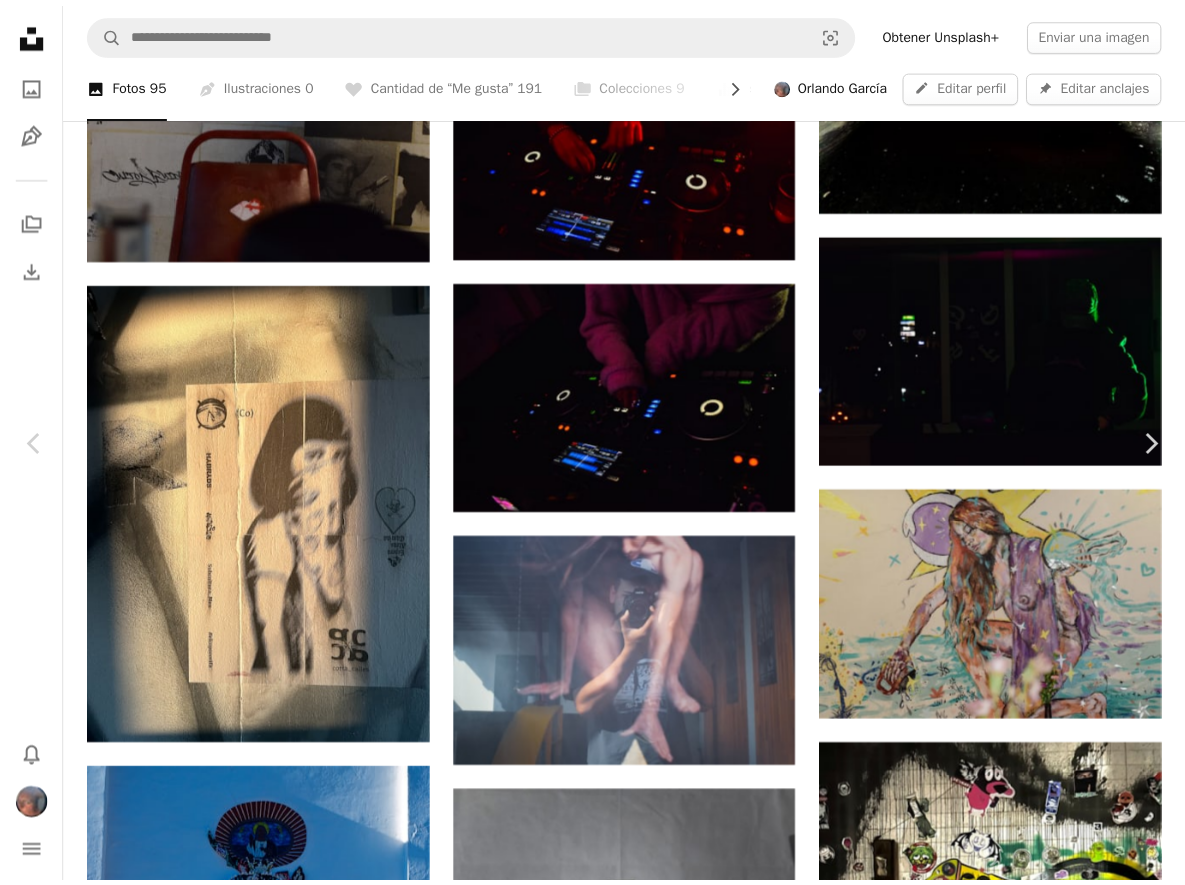 scroll, scrollTop: 378, scrollLeft: 0, axis: vertical 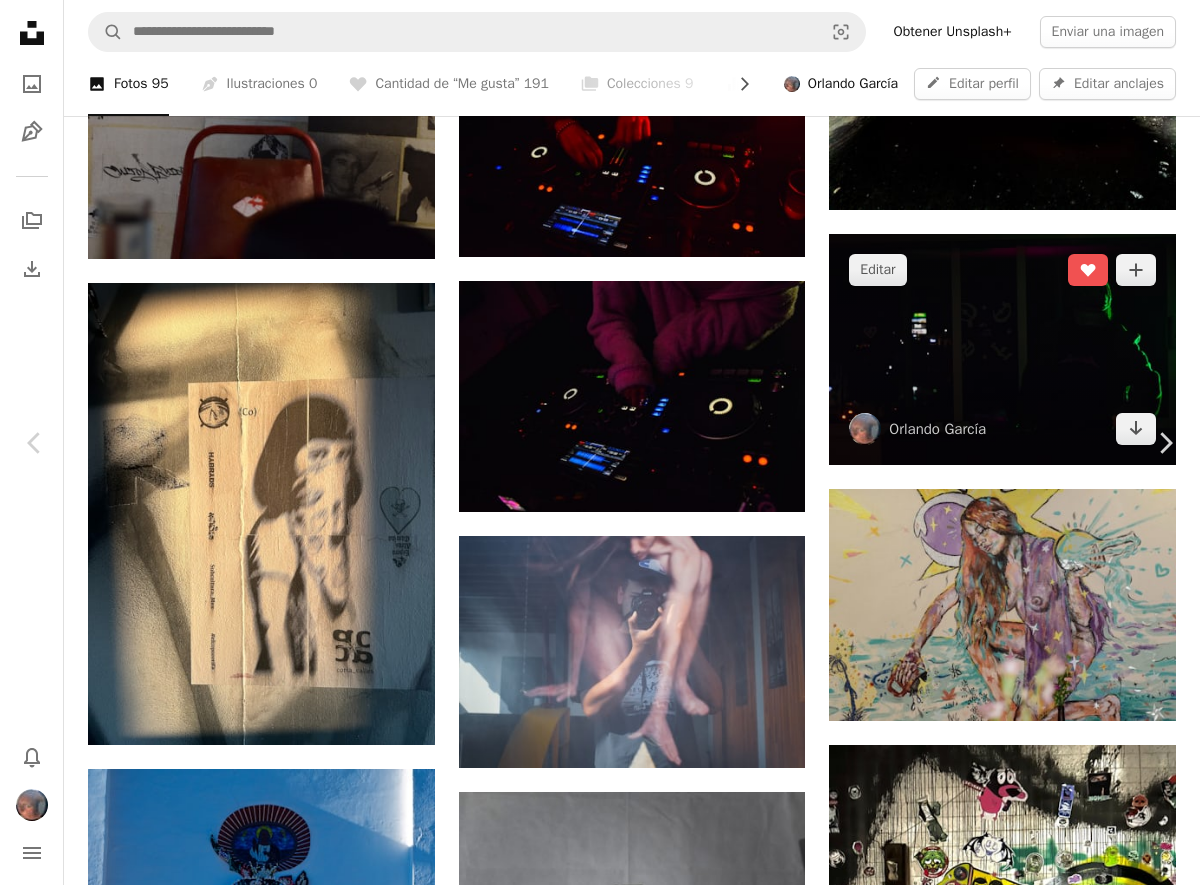 click on "Chevron left Chevron right [FIRST] [LAST] Disponible para contratación A checkmark inside of a circle Editar A heart A plus sign Editar imagen   Plus sign for Unsplash+ Descargar Chevron down Zoom in Visualizaciones 227 Descargas 100 Editar A forward-right arrow Compartir Info icon Información "El ritmo nace en la oscuridad, cuando el alma se conecta con cada golpe del tambor. No es solo música, es un lenguaje que habla sin palabras." A map marker [HOME_ADDRESS], [CITY], [STATE], [COUNTRY] Calendar outlined Publicado el  [DATE] Camera NIKON CORPORATION, NIKON D5300 Safety Uso gratuito bajo la  Licencia Unsplash mujer arte Humano cara pintura hembra adulto dibujo Arte moderno bosquejo cabeza Ilustrado [HOME_ADDRESS]" at bounding box center [600, 6693] 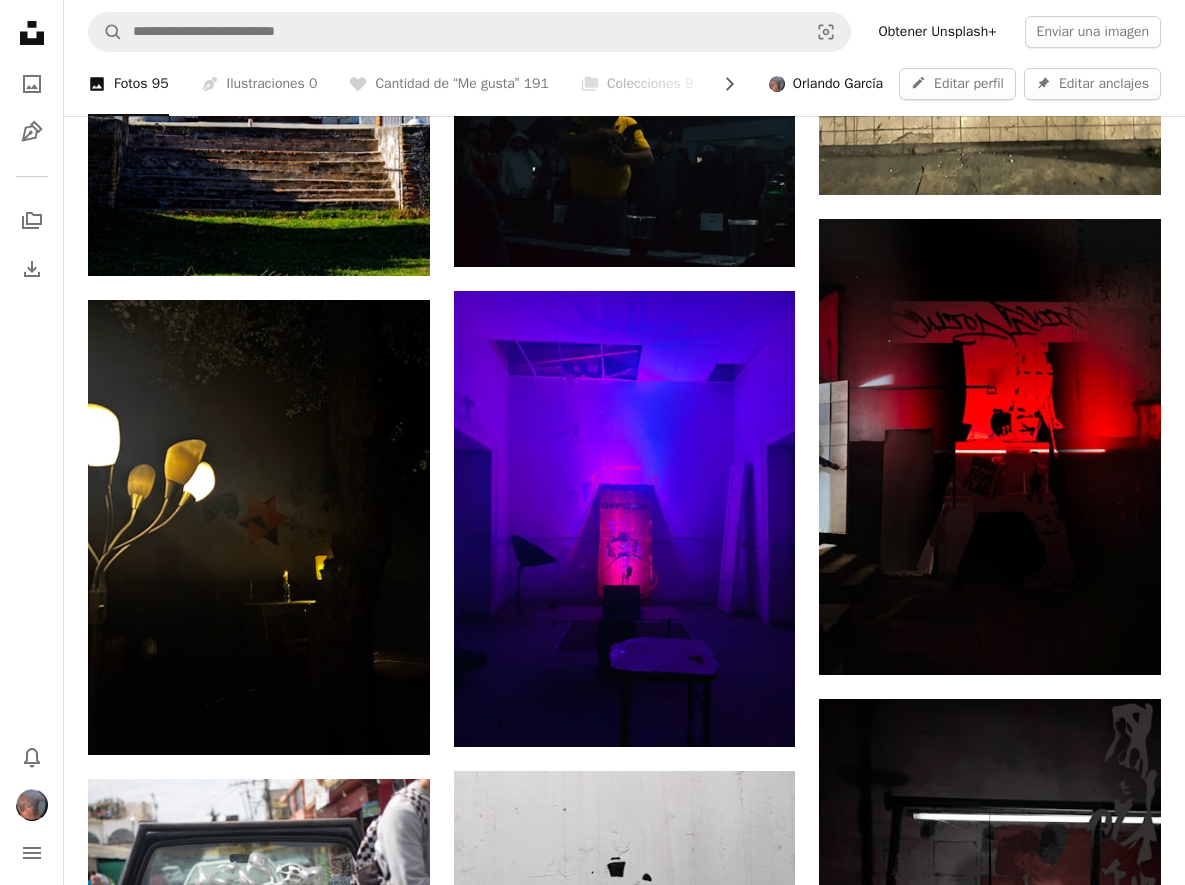 scroll, scrollTop: 4766, scrollLeft: 0, axis: vertical 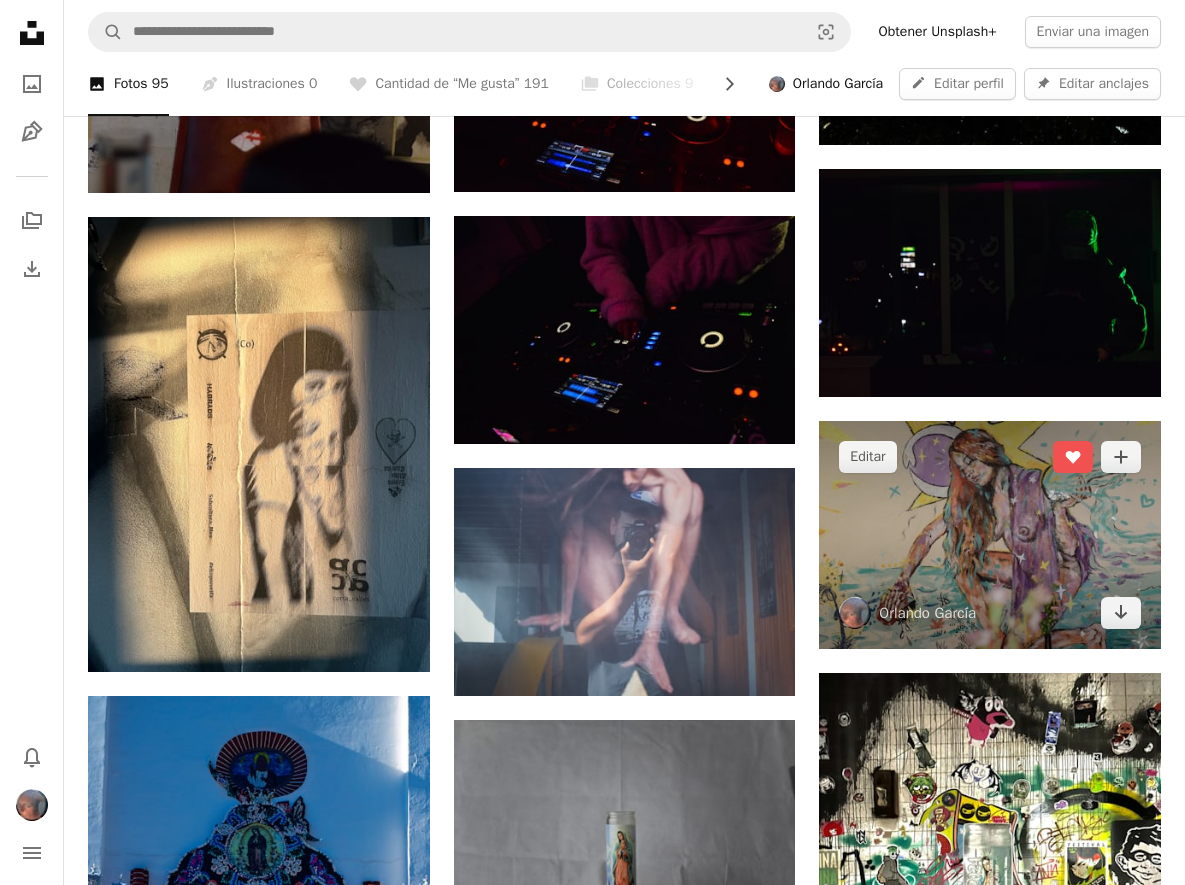click at bounding box center (990, 535) 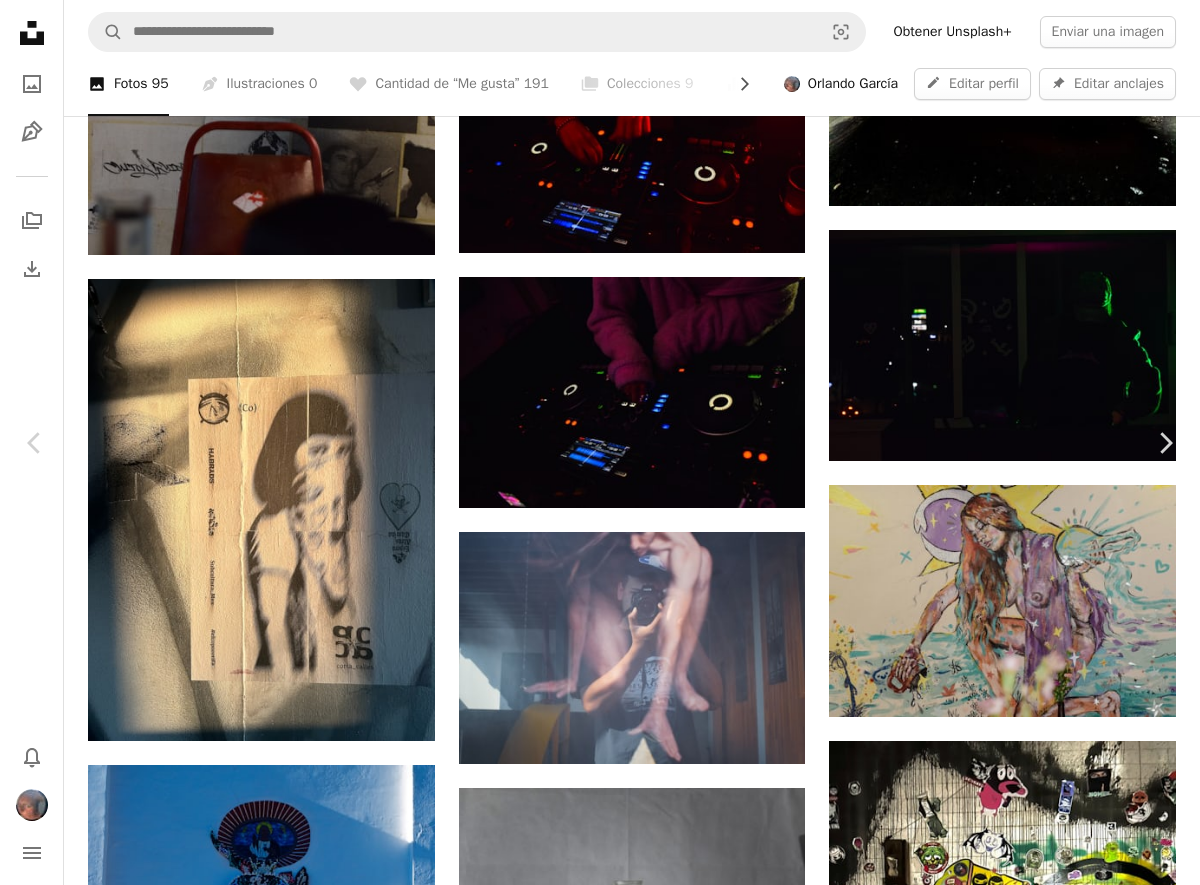 click on "Chevron left Chevron right [FIRST] [LAST] Disponible para contratación A checkmark inside of a circle Editar A heart A plus sign Editar imagen   Plus sign for Unsplash+ Descargar Chevron down Zoom in Visualizaciones 227 Descargas 100 Editar A forward-right arrow Compartir Info icon Información "El ritmo nace en la oscuridad, cuando el alma se conecta con cada golpe del tambor. No es solo música, es un lenguaje que habla sin palabras." A map marker [HOME_ADDRESS], [CITY], [STATE], [COUNTRY] Calendar outlined Publicado el  [DATE] Camera NIKON CORPORATION, NIKON D5300 Safety Uso gratuito bajo la  Licencia Unsplash mujer arte Humano cara pintura hembra adulto dibujo Arte moderno bosquejo cabeza Ilustrado [HOME_ADDRESS]" at bounding box center (600, 6688) 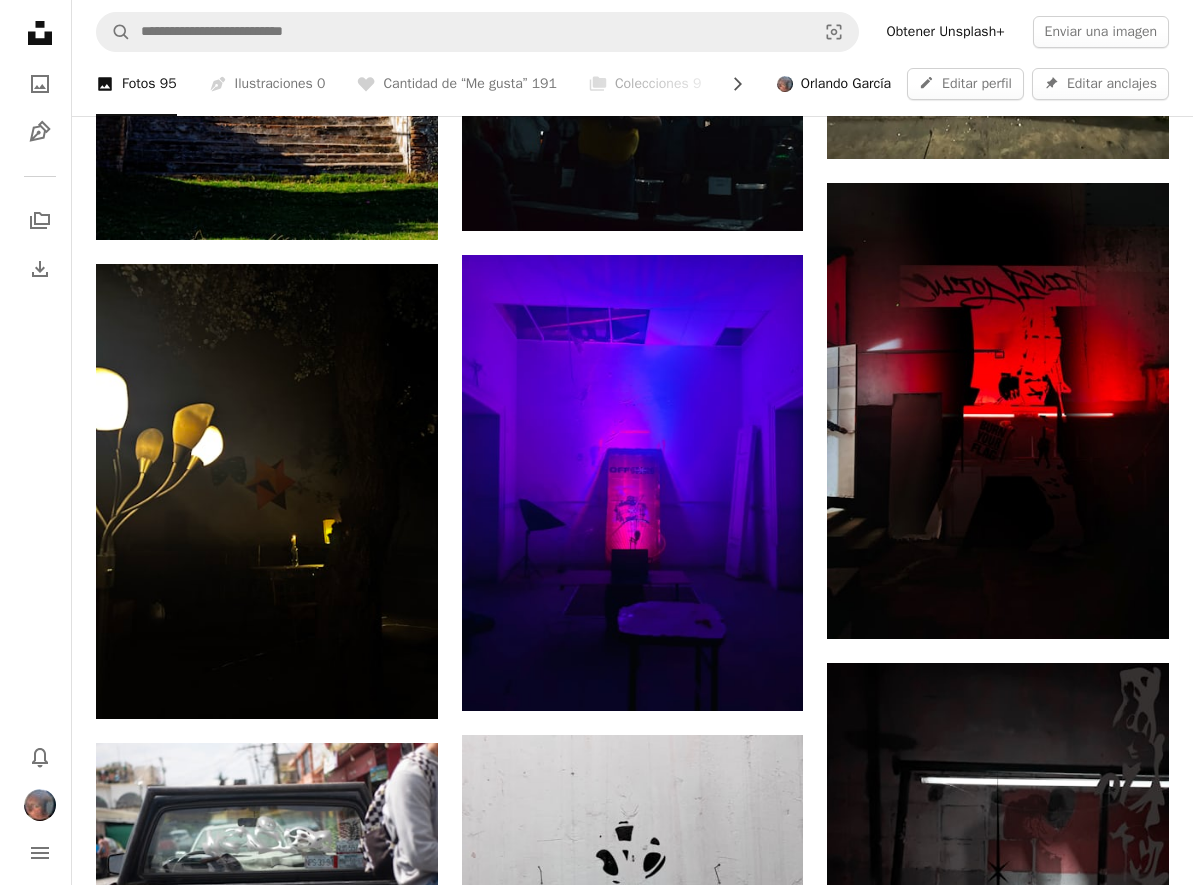 scroll, scrollTop: 5747, scrollLeft: 0, axis: vertical 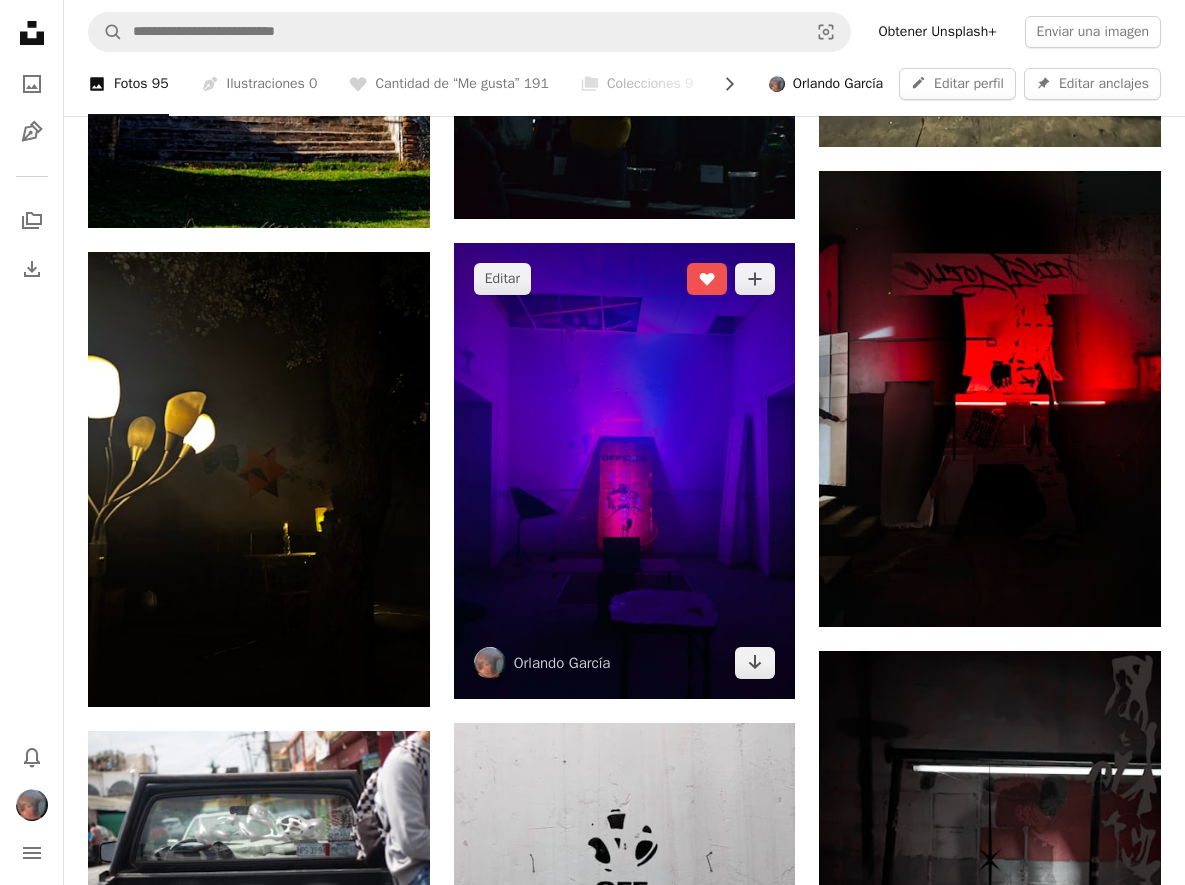 click at bounding box center (625, 470) 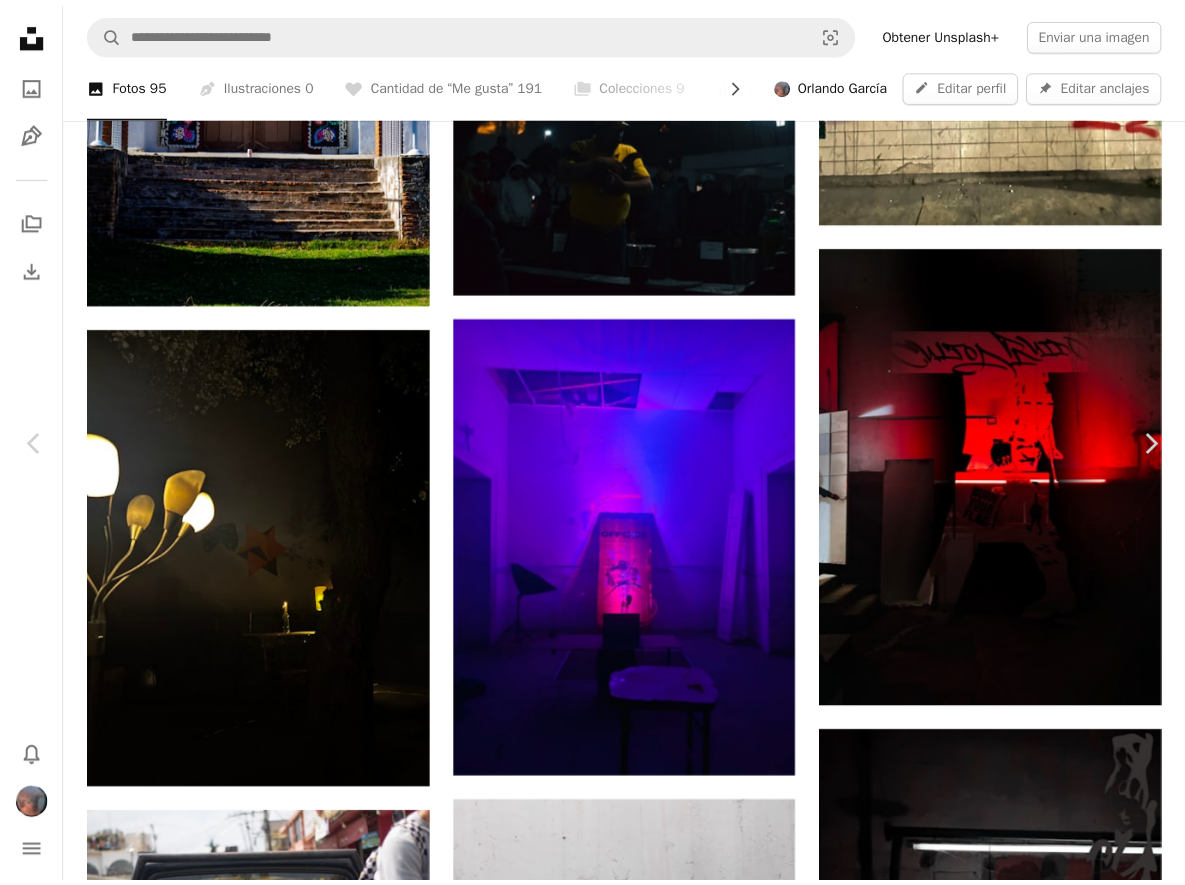 scroll, scrollTop: 0, scrollLeft: 0, axis: both 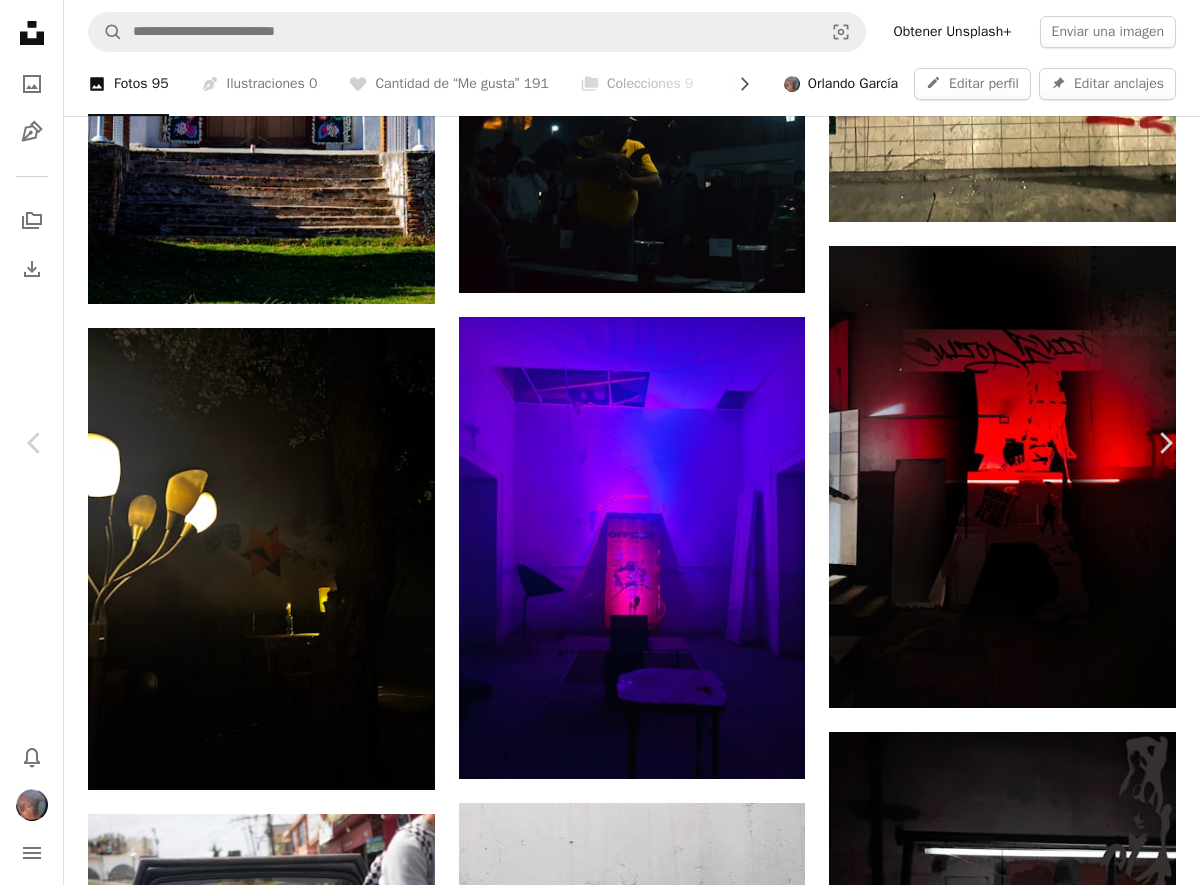 click on "An X shape Chevron left Chevron right [FIRST] [LAST] Disponible para contratación A checkmark inside of a circle Editar A heart A plus sign Editar imagen   Plus sign for Unsplash+ Descargar Chevron down Zoom in Visualizaciones 221 Descargas 2 Editar A forward-right arrow Compartir Info icon Información OFF💫 Calendar outlined Publicado el  [DATE] Camera Apple, iPhone 14 Safety Uso gratuito bajo la  Licencia Unsplash" at bounding box center [600, 5707] 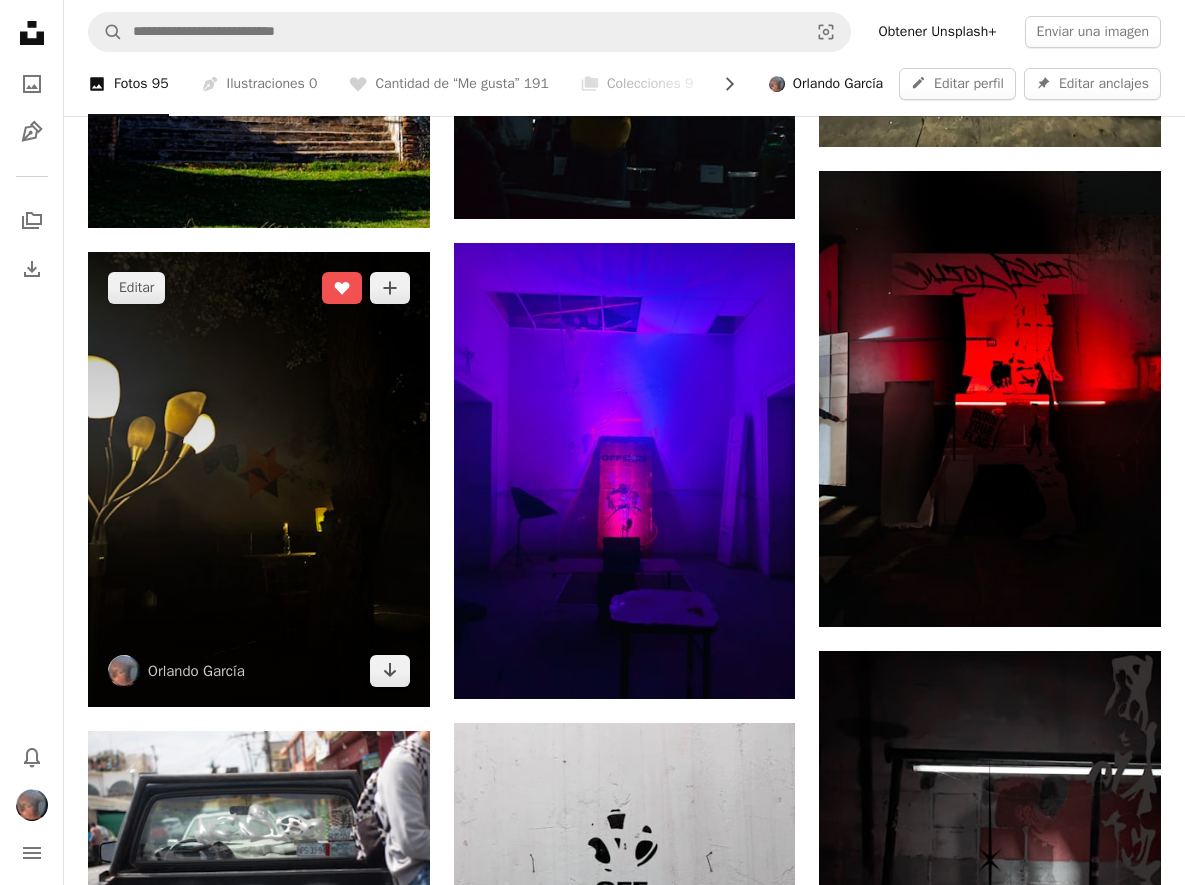 click at bounding box center [259, 479] 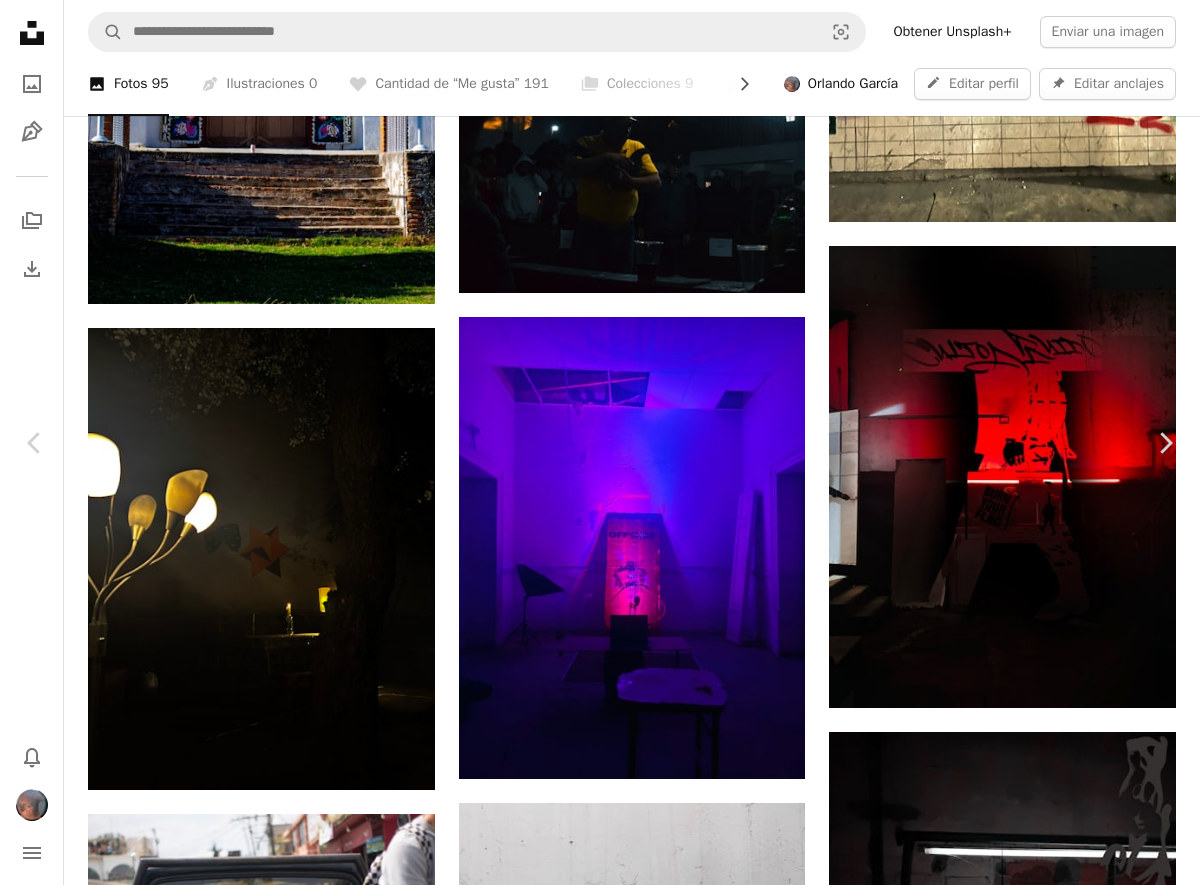 click on "An X shape Chevron left Chevron right [FIRST] [LAST] Disponible para contratación A checkmark inside of a circle Editar A heart A plus sign Editar imagen   Plus sign for Unsplash+ Descargar Chevron down Zoom in Visualizaciones 223 Descargas 10 Editar A forward-right arrow Compartir Info icon Información A map marker [BUSINESS_NAME], [STREET], [CITY], Méx., México Calendar outlined Publicado el  [DATE] Camera Apple, iPhone 14 Safety Uso gratuito bajo la  Licencia Unsplash patio mesa Vela cena Imágenes relacionadas A heart A plus sign [FIRST] [LAST] Disponible para contratación A checkmark inside of a circle Arrow pointing down Plus sign for Unsplash+ A heart A plus sign [FIRST] [LAST] Para  Unsplash+ A lock   Descargar A heart A plus sign [FIRST] [LAST] Disponible para contratación A checkmark inside of a circle Arrow pointing down Plus sign for Unsplash+ A heart A plus sign [FIRST] [LAST] Para  Unsplash+ A lock   Descargar A heart A heart" at bounding box center (600, 5707) 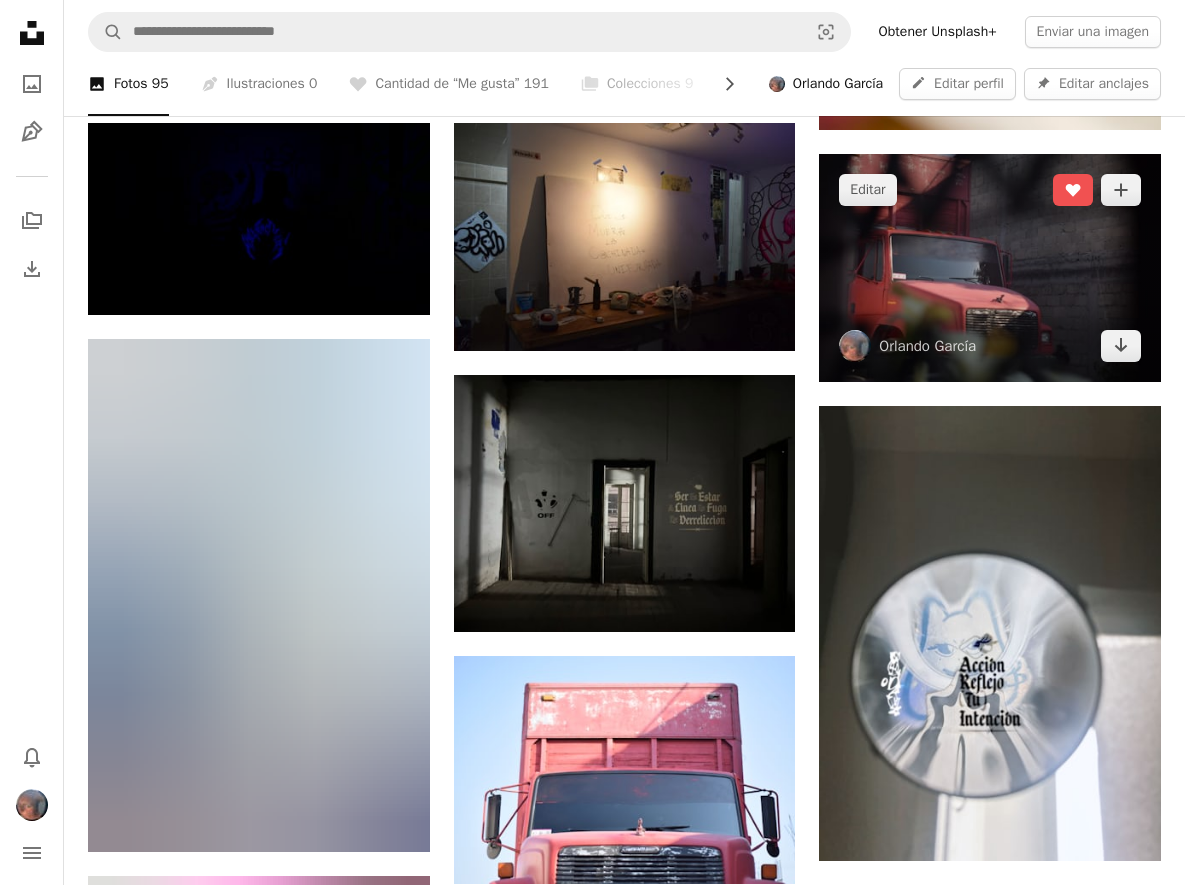 scroll, scrollTop: 3477, scrollLeft: 0, axis: vertical 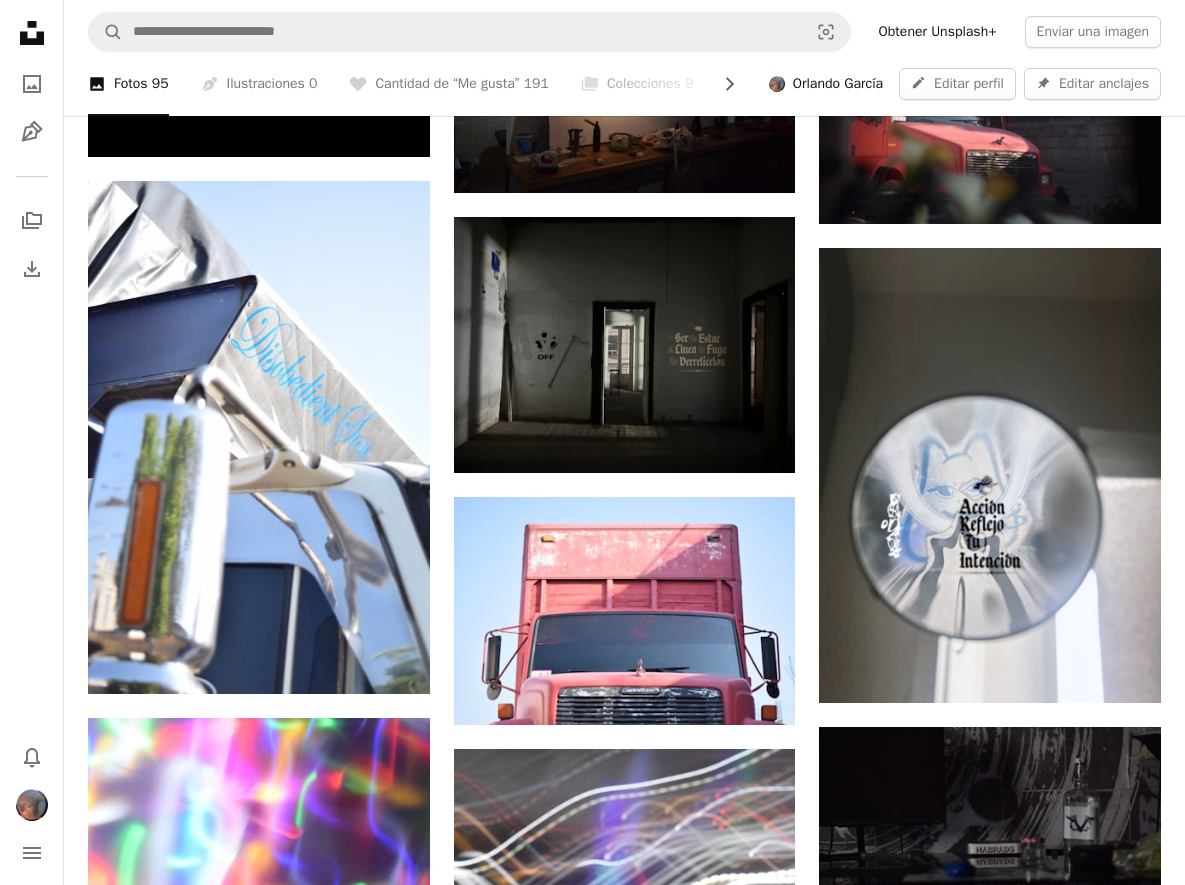 click on "Editar Pin A heart A plus sign [FIRST NAME] [LAST NAME] Arrow pointing down Editar A heart A plus sign [FIRST NAME] [LAST NAME] Arrow pointing down Editar A heart A plus sign [FIRST NAME] [LAST NAME] Arrow pointing down Editar A heart A plus sign [FIRST NAME] [LAST NAME] Arrow pointing down Editar A heart A plus sign [FIRST NAME] [LAST NAME] Arrow pointing down Editar A heart A plus sign [FIRST NAME] [LAST NAME] Arrow pointing down Editar A heart A plus sign [FIRST NAME] [LAST NAME] Arrow pointing down Editar A heart A plus sign [FIRST NAME] [LAST NAME] Arrow pointing down Editar A heart A plus sign [FIRST NAME] [LAST NAME] Arrow pointing down Editar A heart A plus sign [FIRST NAME] [LAST NAME] Arrow pointing down Editar A heart A plus sign [FIRST NAME] [LAST NAME] Arrow pointing down Editar A heart A plus sign [FIRST NAME] [LAST NAME] Arrow pointing down Editar Pin" at bounding box center [624, 3264] 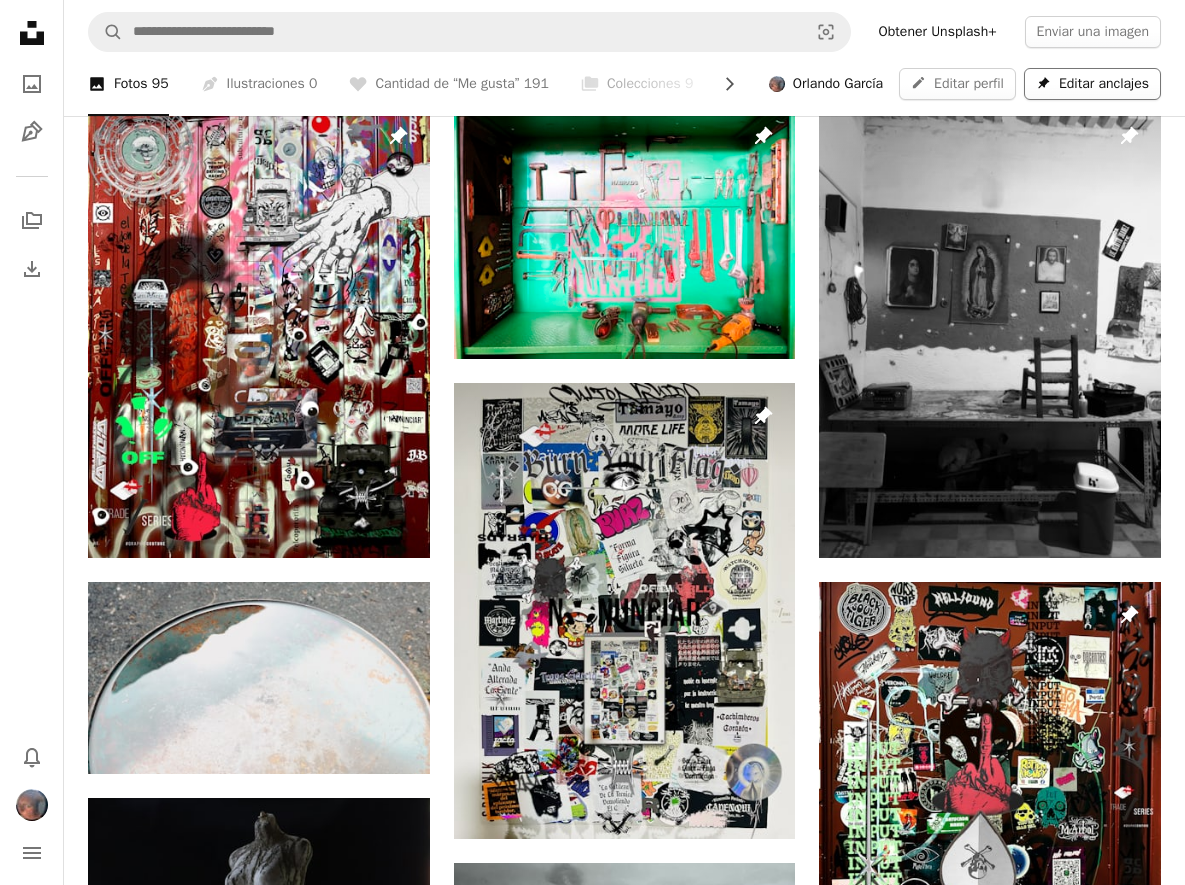 scroll, scrollTop: 47, scrollLeft: 0, axis: vertical 